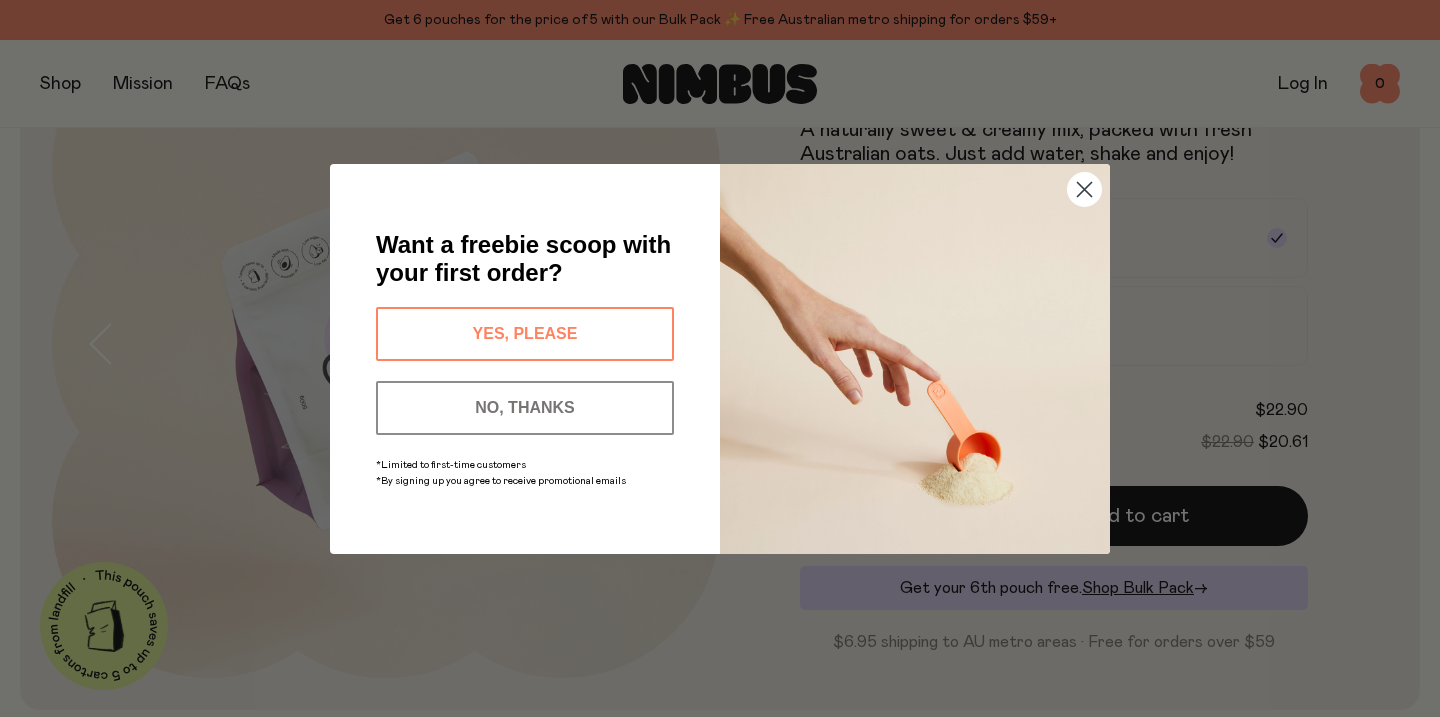scroll, scrollTop: 176, scrollLeft: 0, axis: vertical 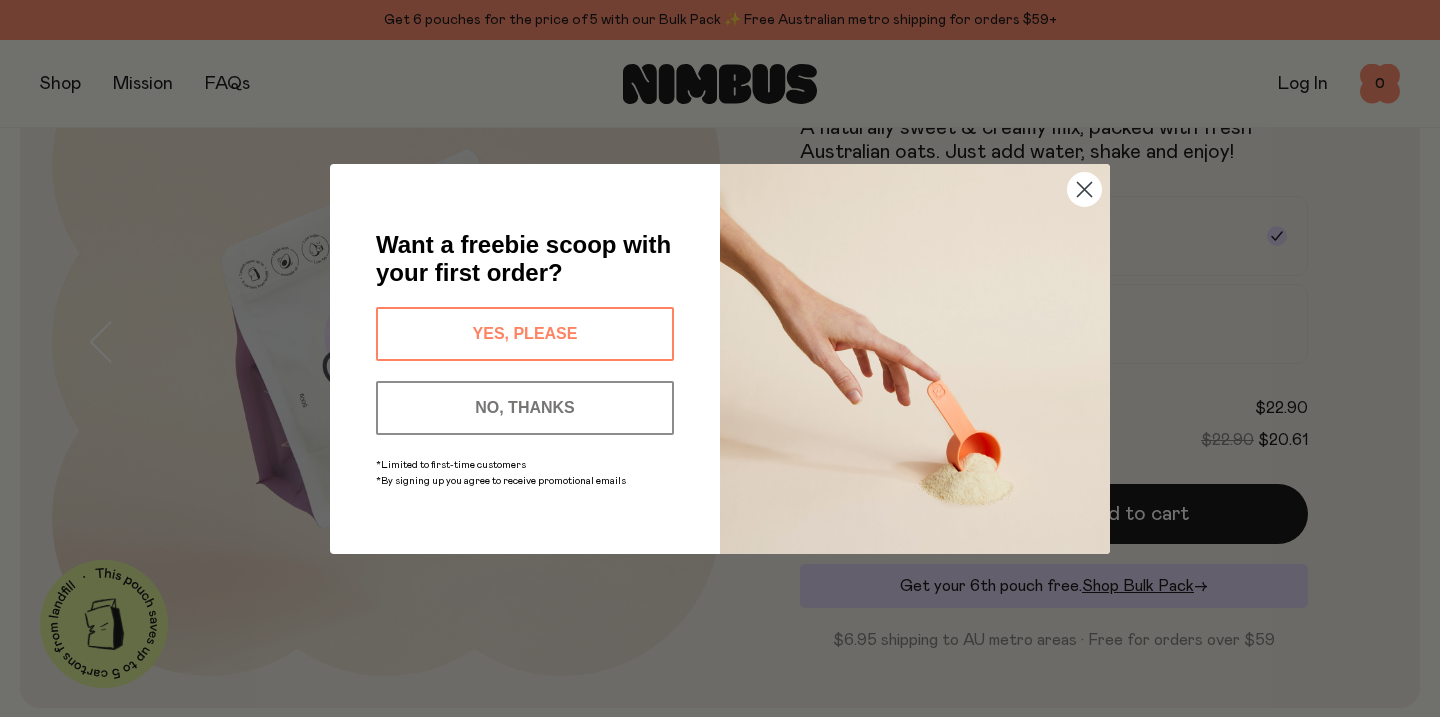 click on "YES, PLEASE" at bounding box center (525, 334) 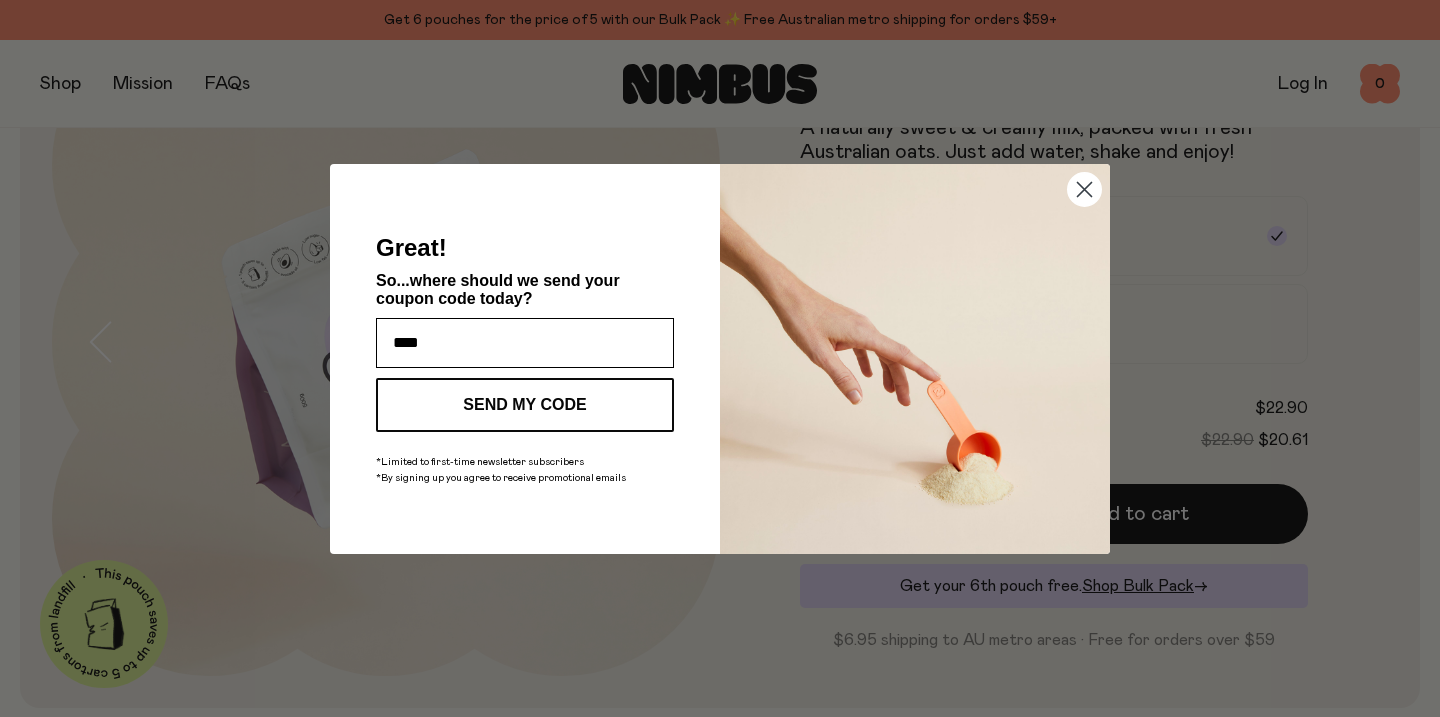 type on "**********" 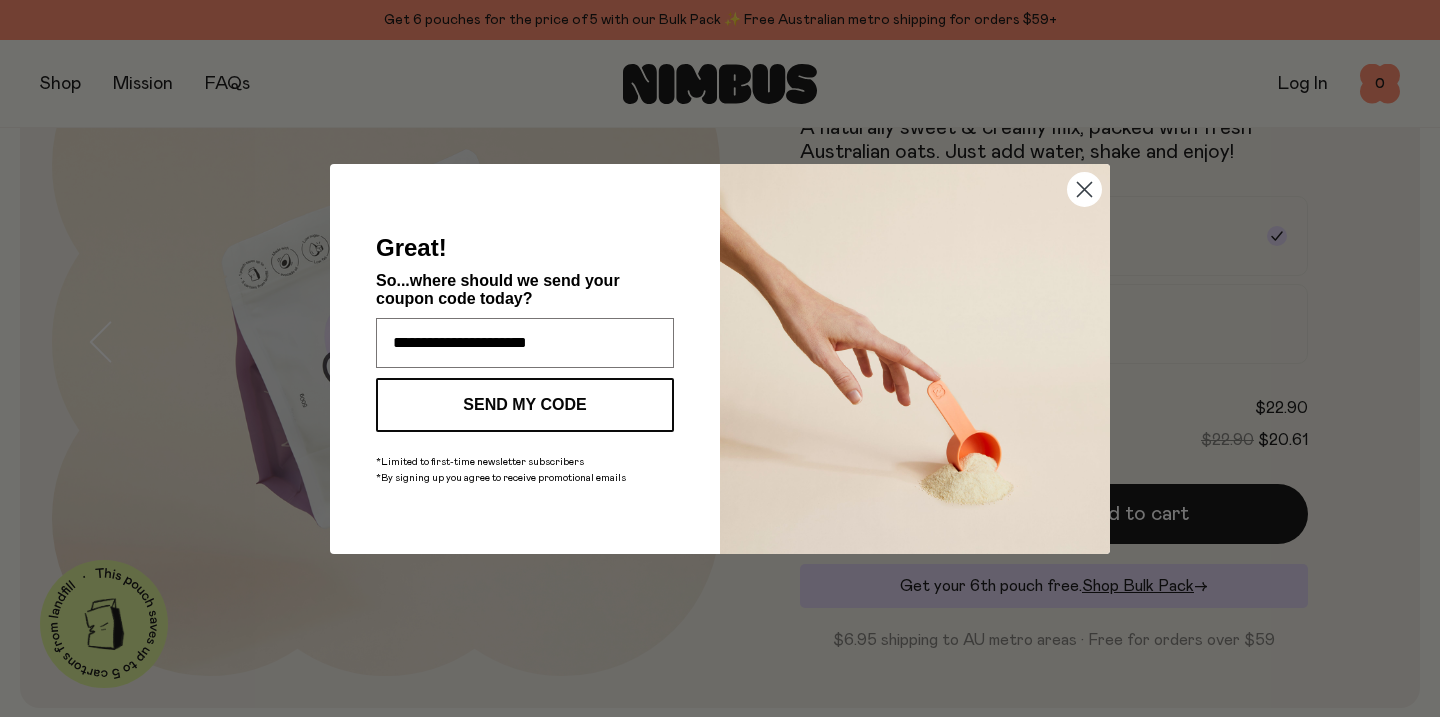 click on "SEND MY CODE" at bounding box center [525, 405] 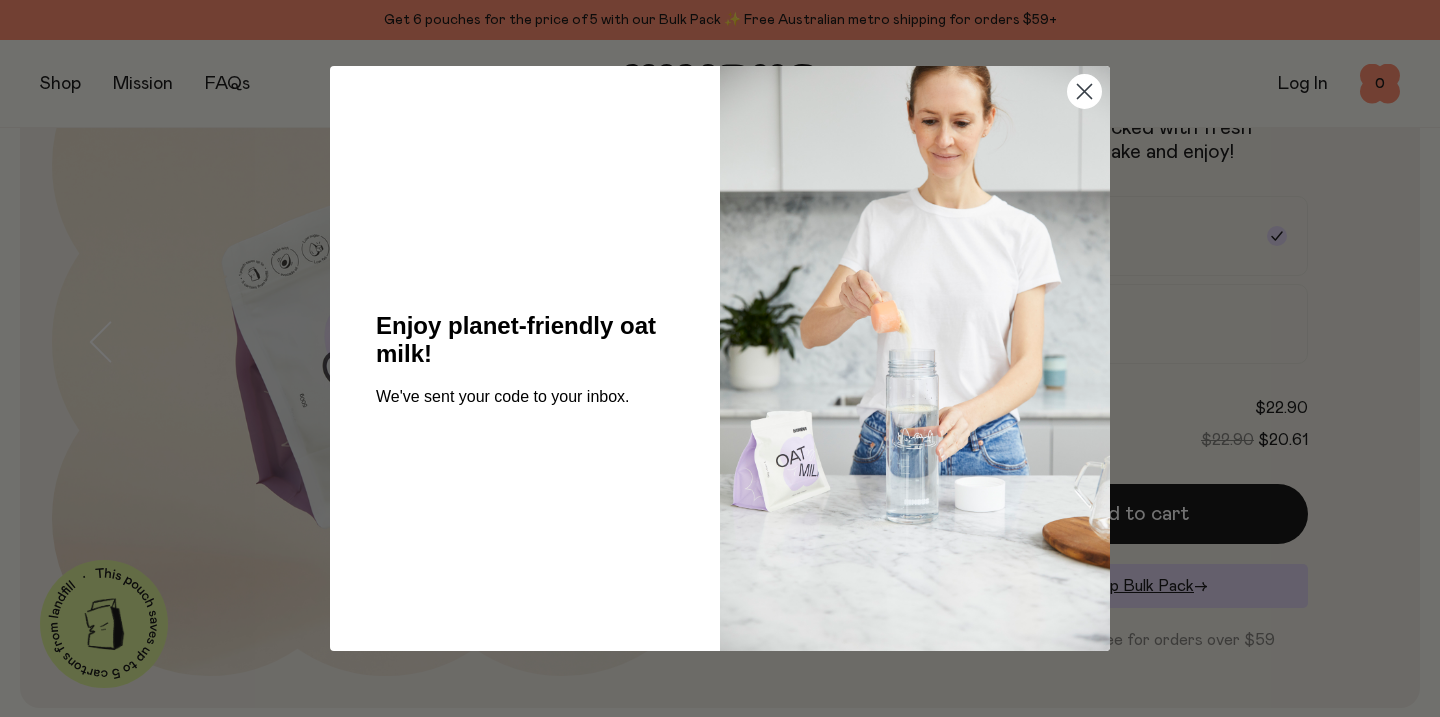 click 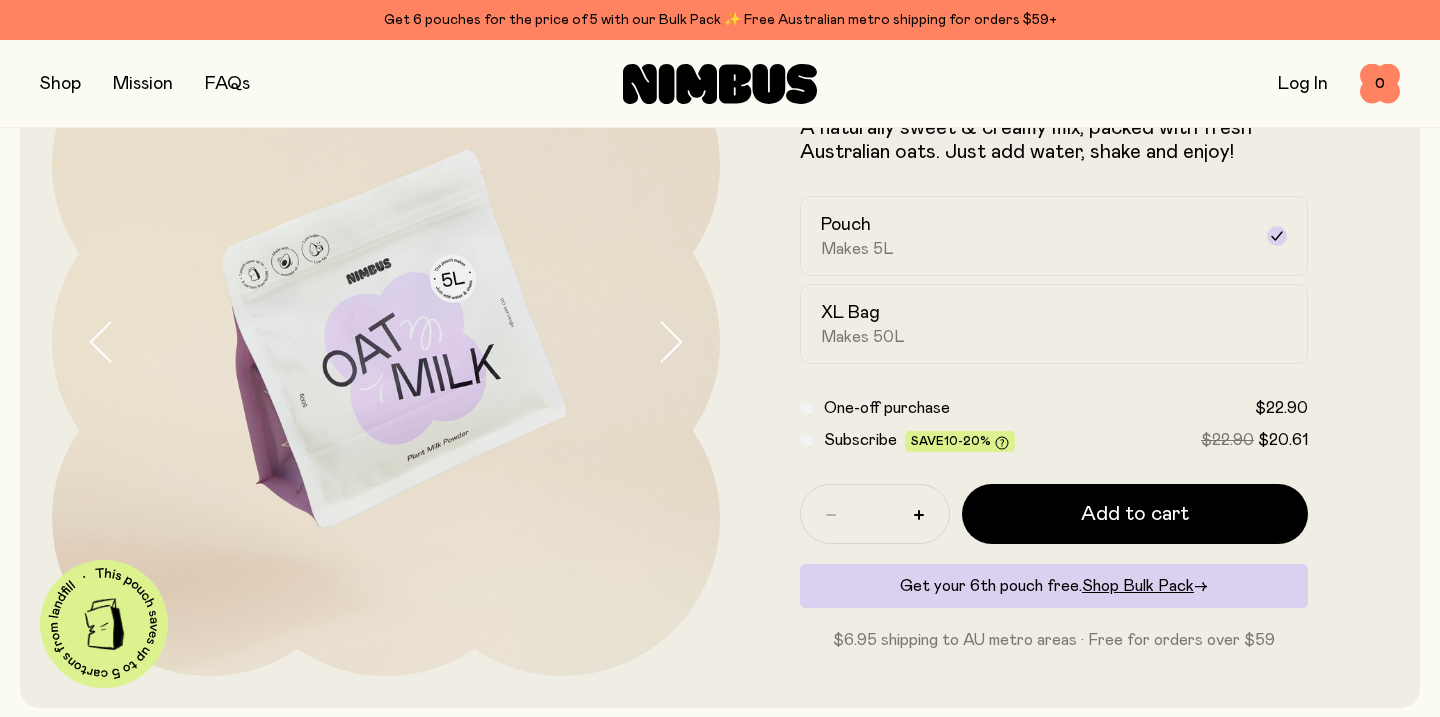 click on "Log In" at bounding box center [1303, 84] 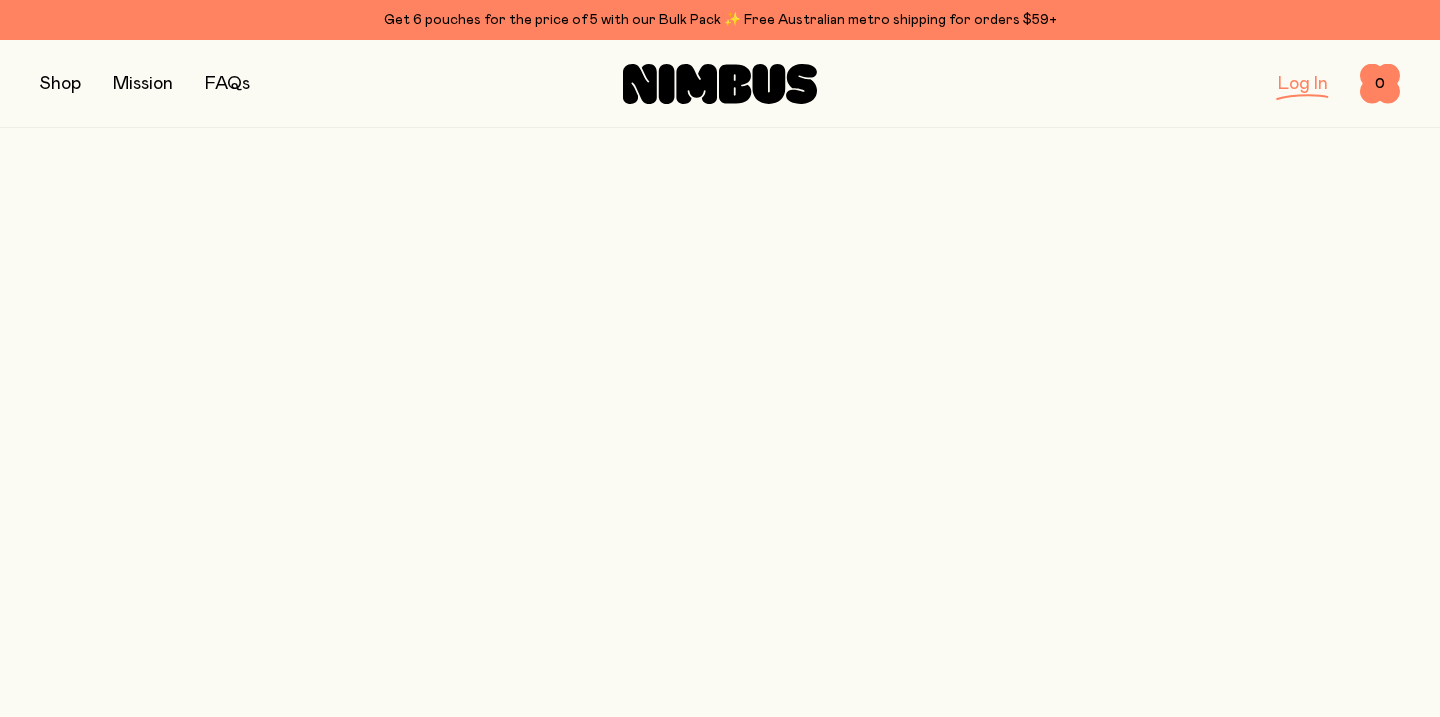 scroll, scrollTop: 0, scrollLeft: 0, axis: both 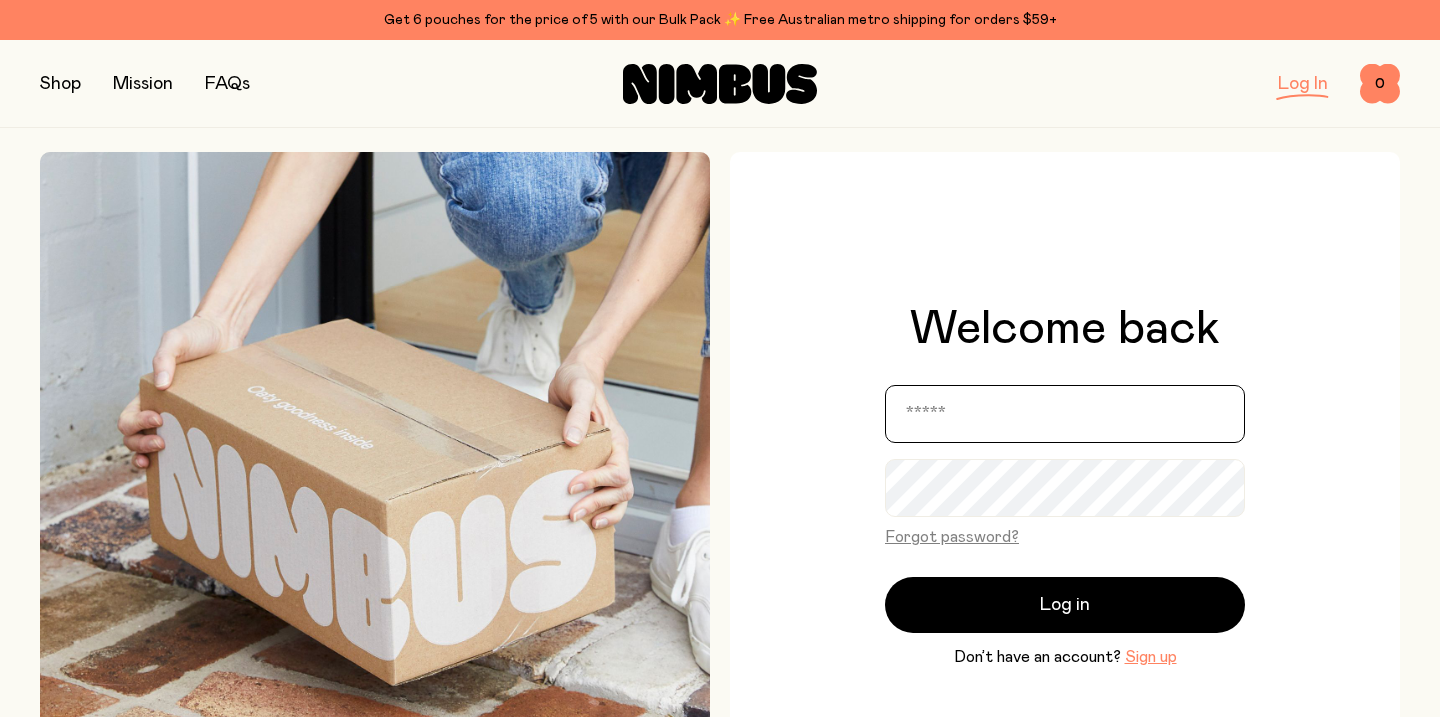 click at bounding box center [1065, 414] 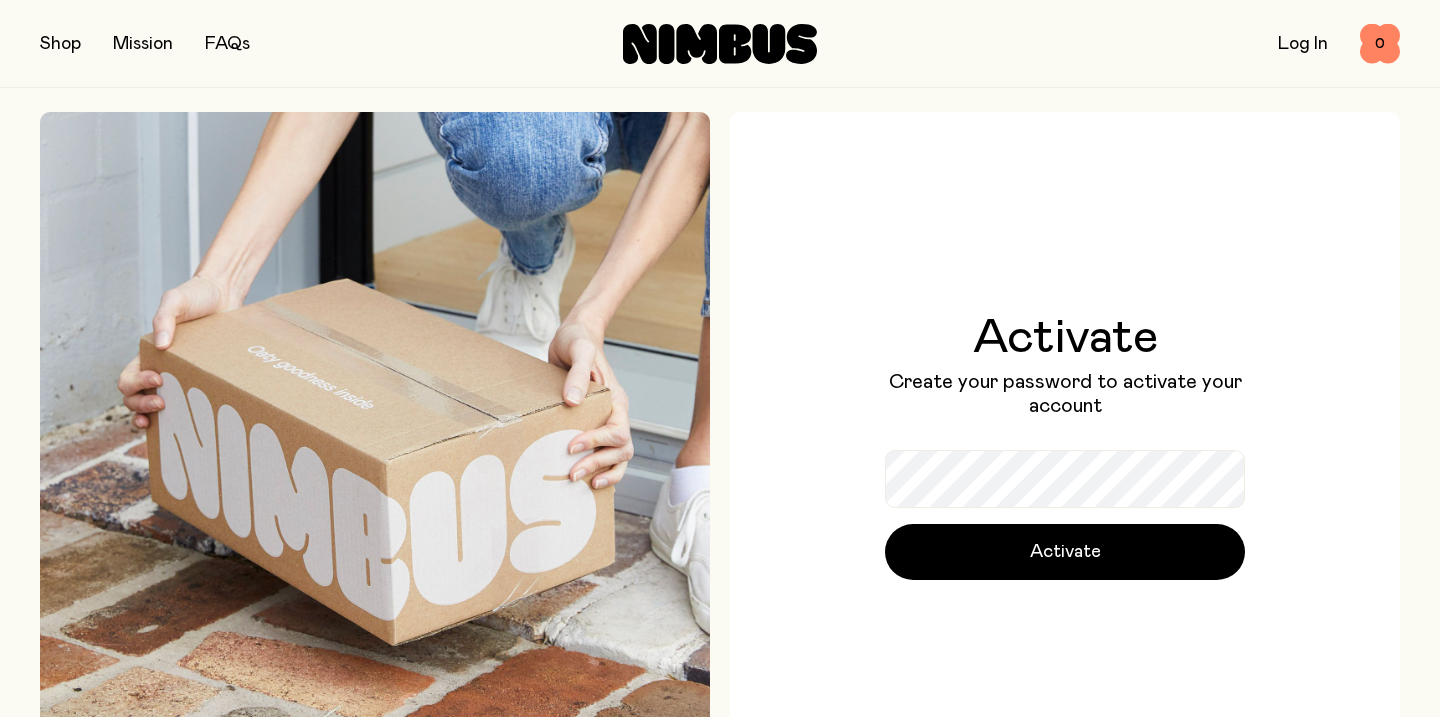scroll, scrollTop: 0, scrollLeft: 0, axis: both 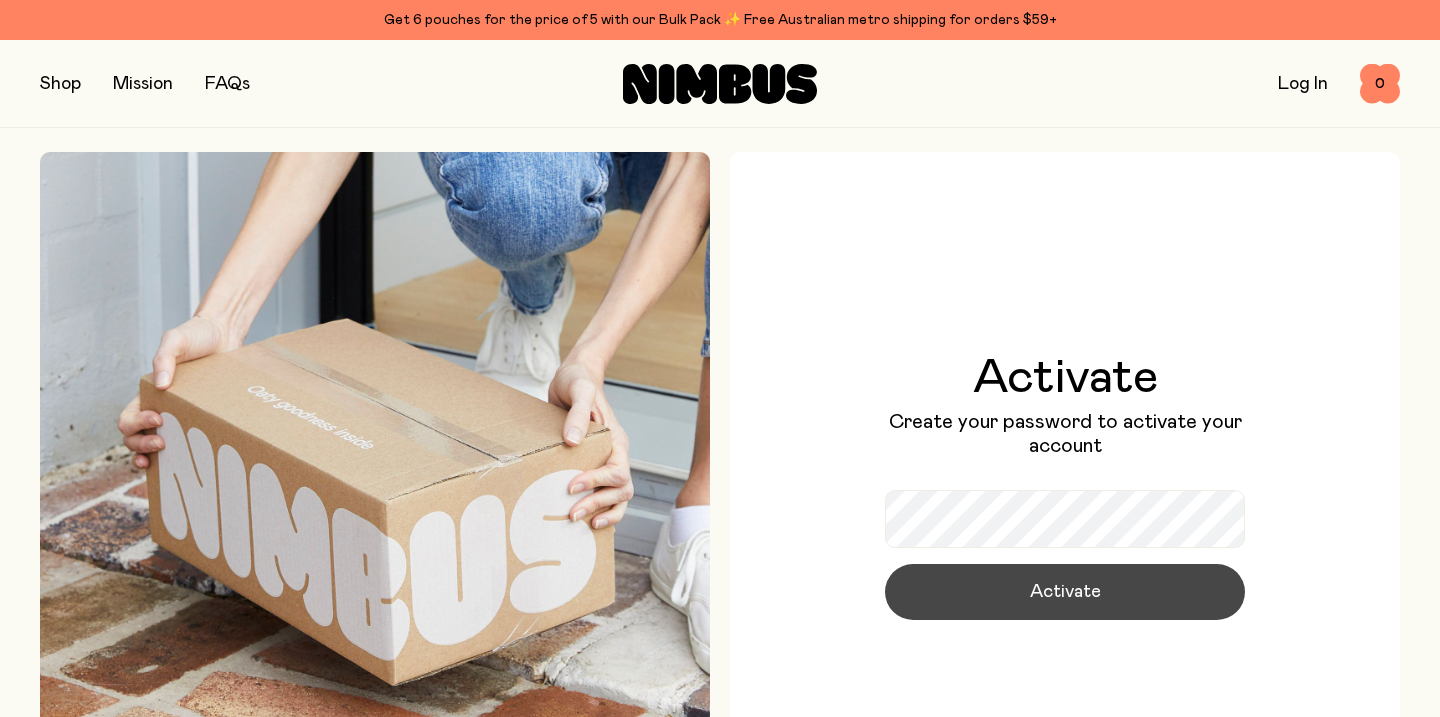 click on "Activate" at bounding box center (1065, 592) 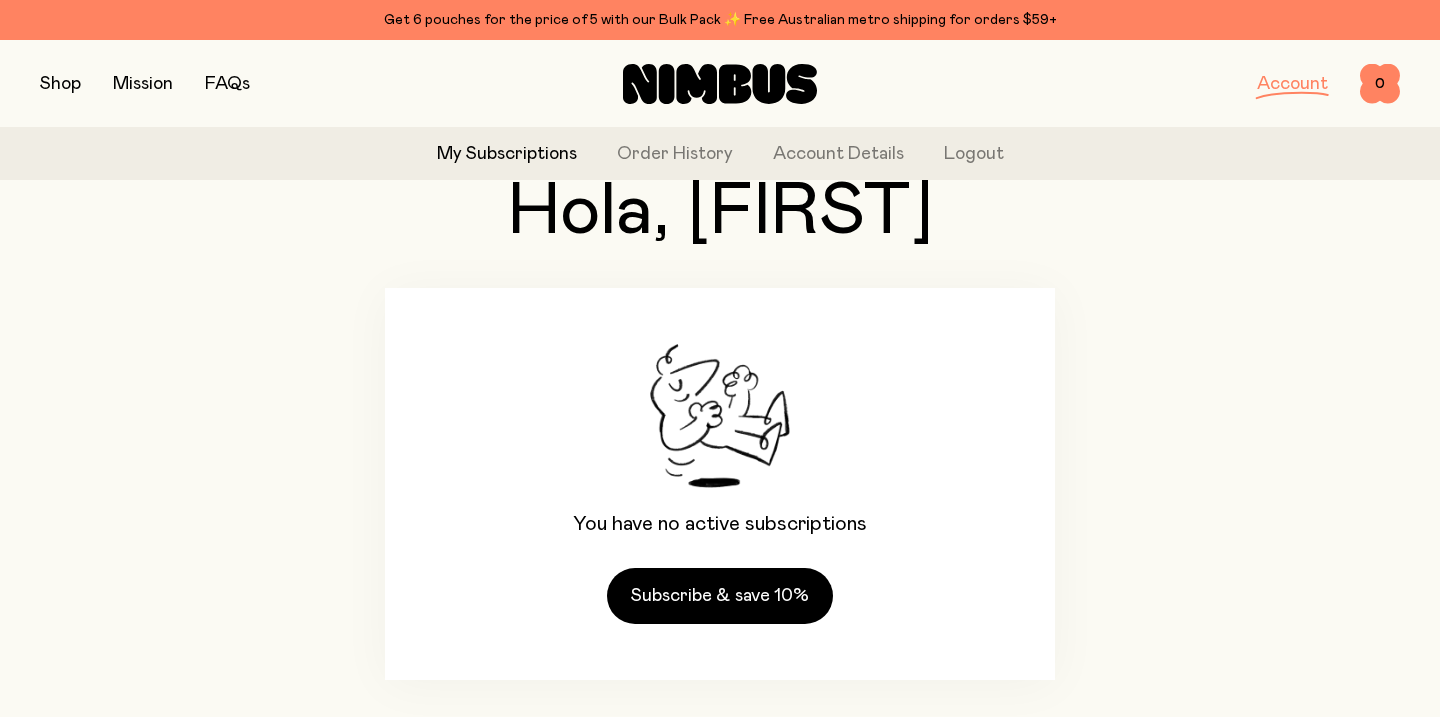 scroll, scrollTop: 102, scrollLeft: 0, axis: vertical 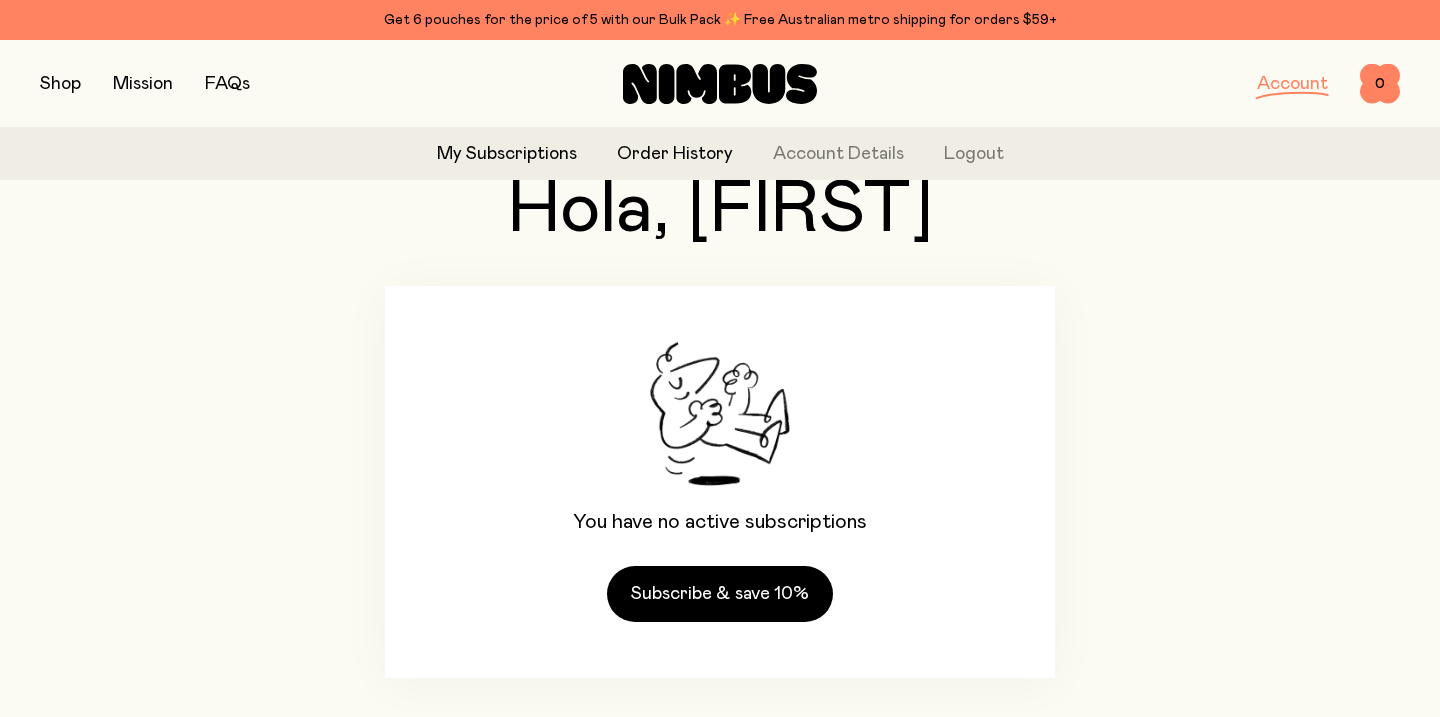 click on "Order History" 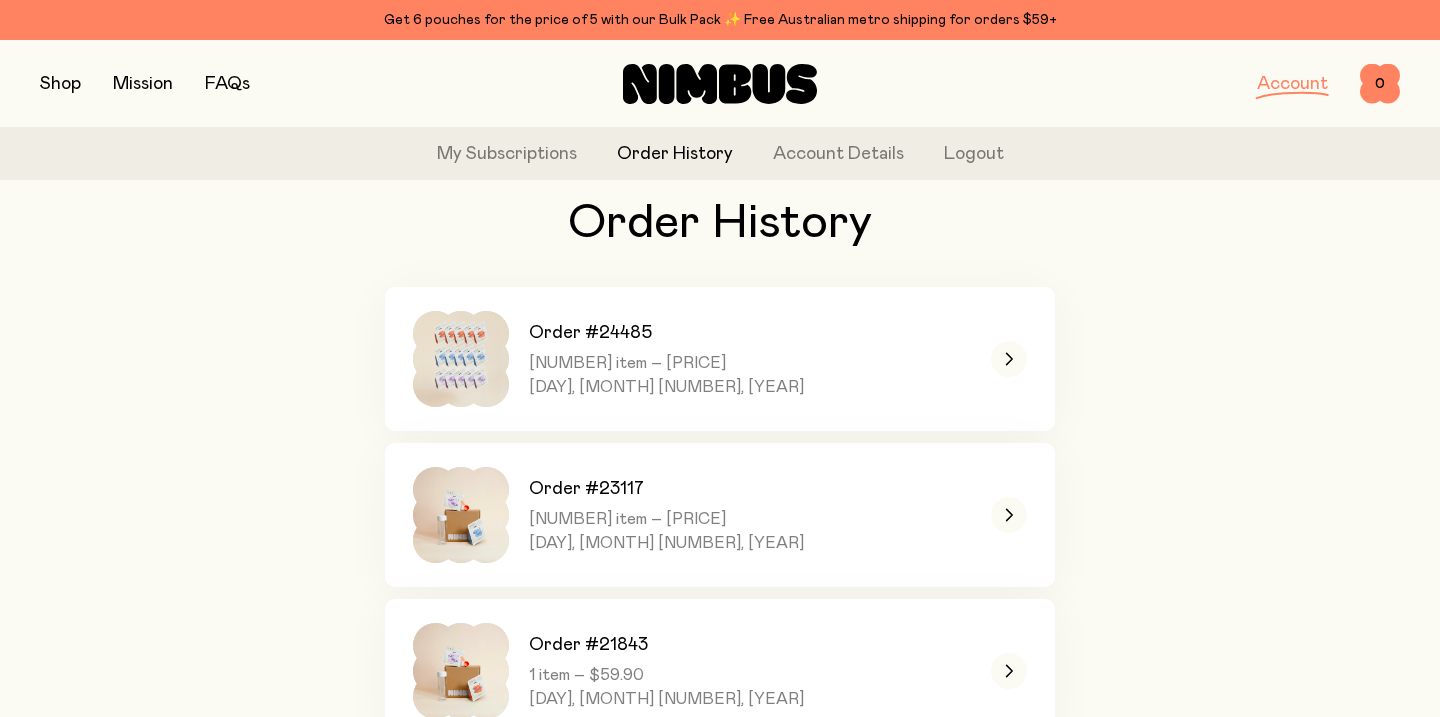 scroll, scrollTop: 0, scrollLeft: 0, axis: both 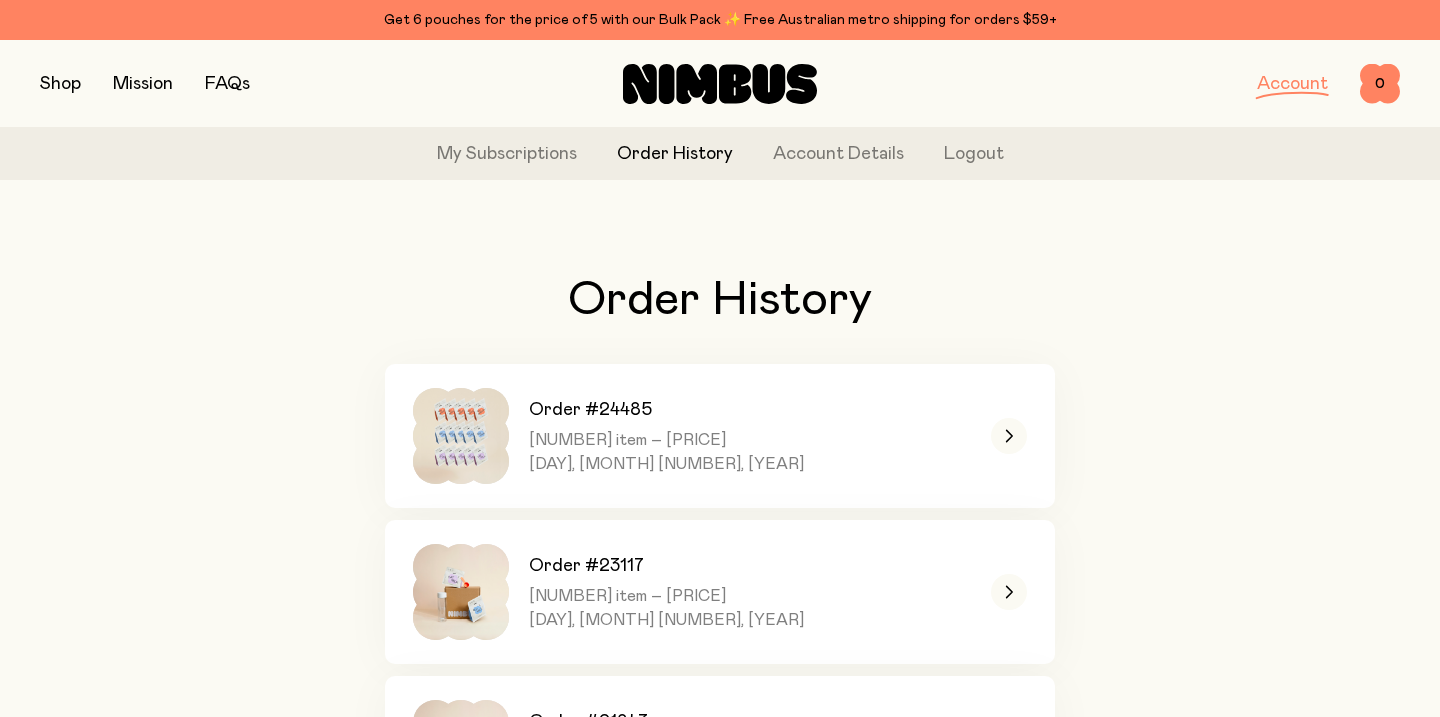 click on "Shop Mission FAQs" at bounding box center [266, 84] 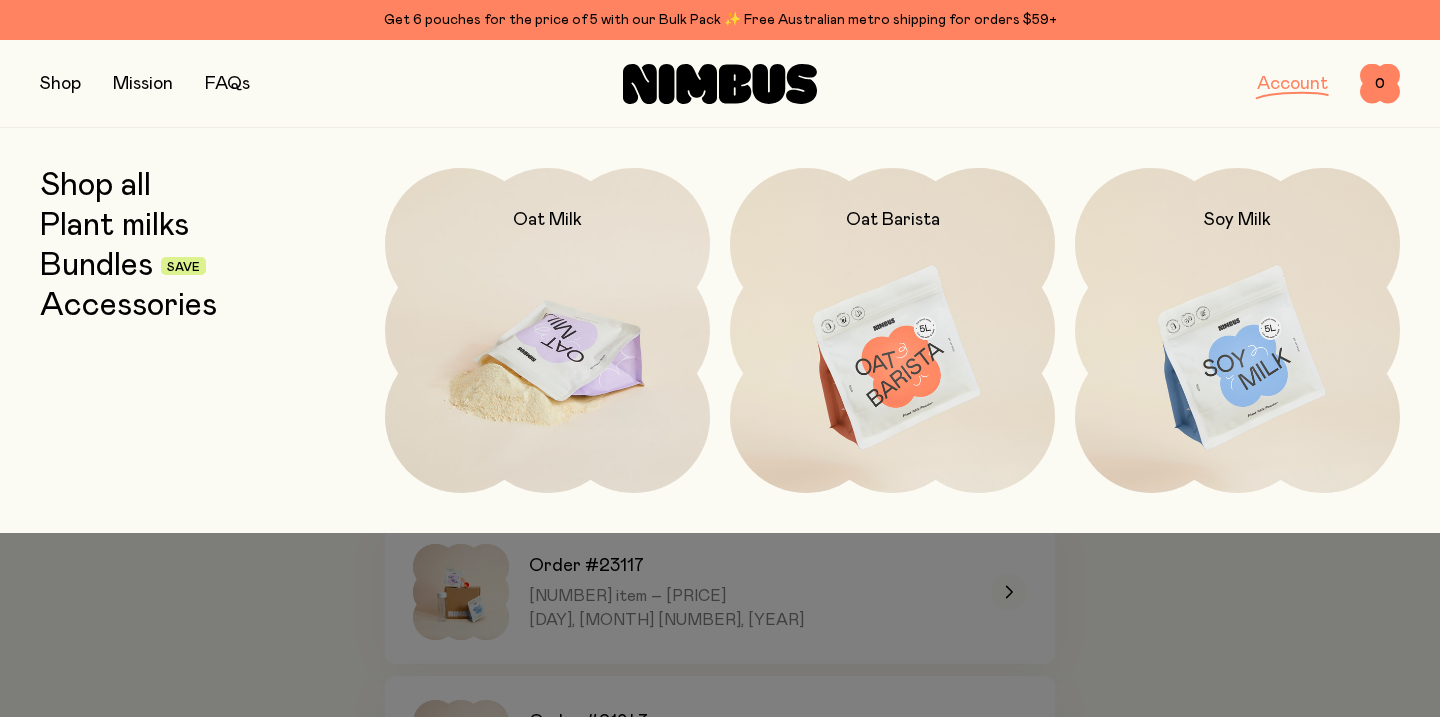 click at bounding box center (547, 359) 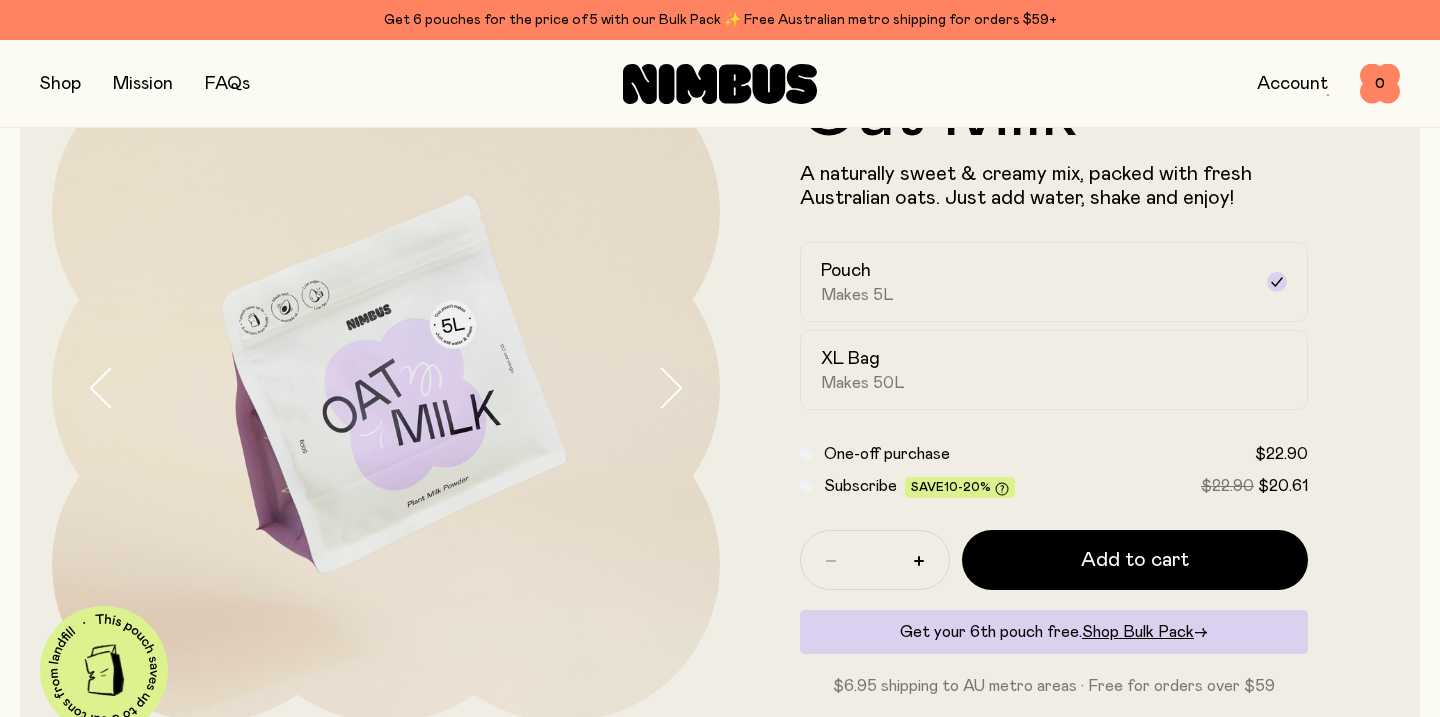 scroll, scrollTop: 126, scrollLeft: 0, axis: vertical 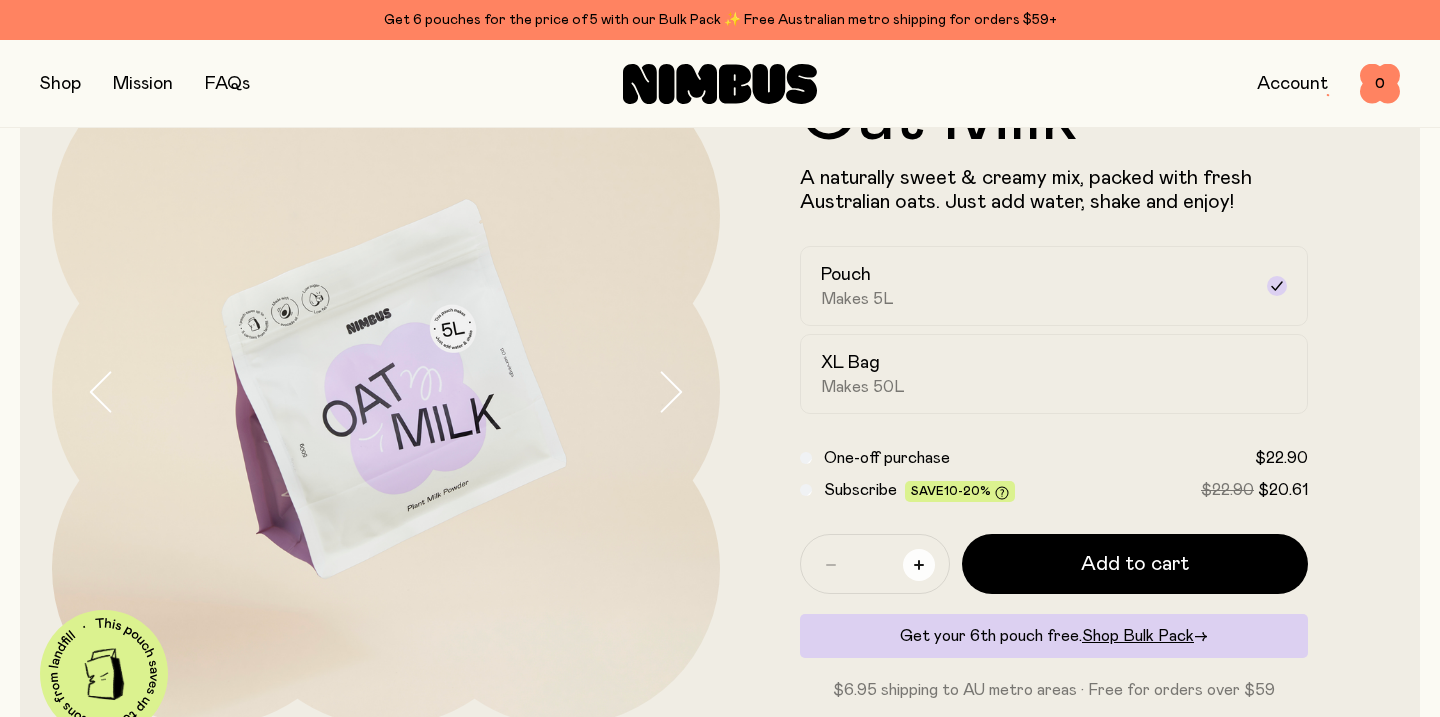 click 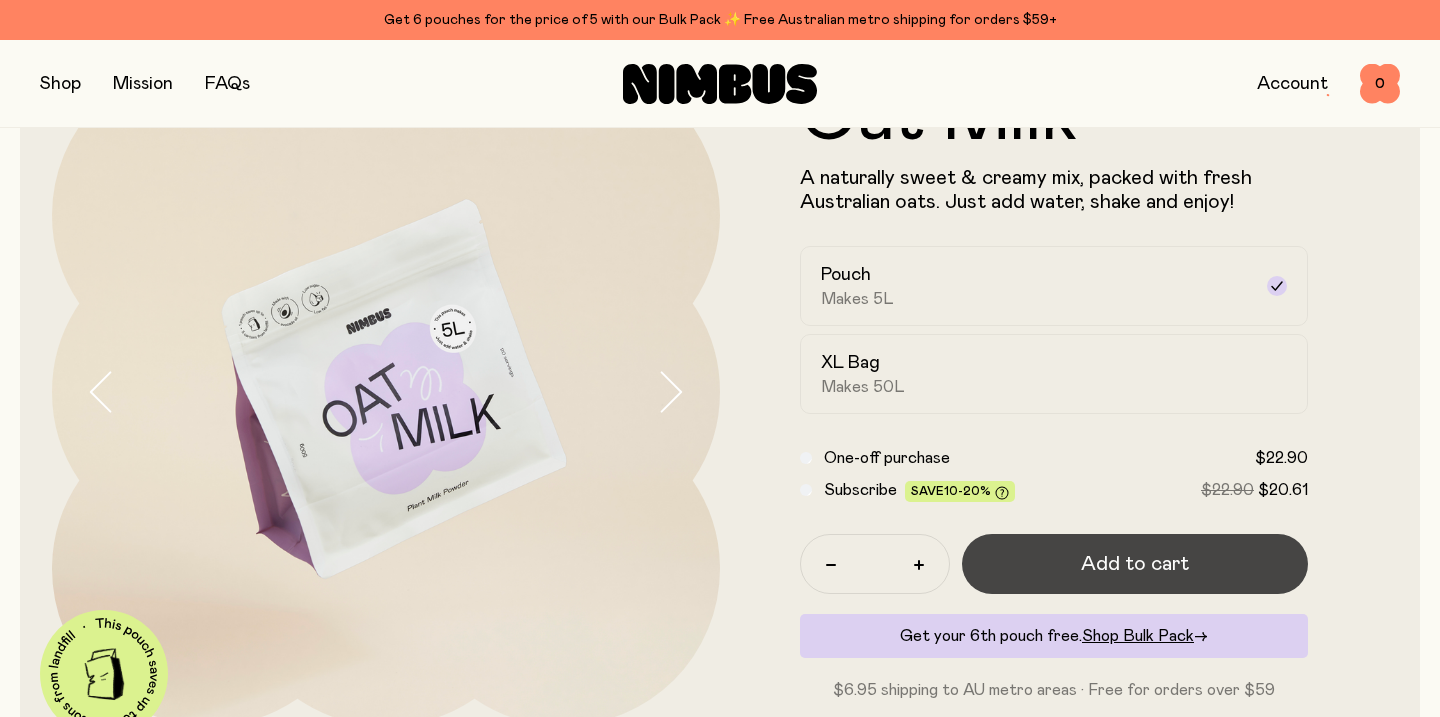 click on "Add to cart" at bounding box center (1135, 564) 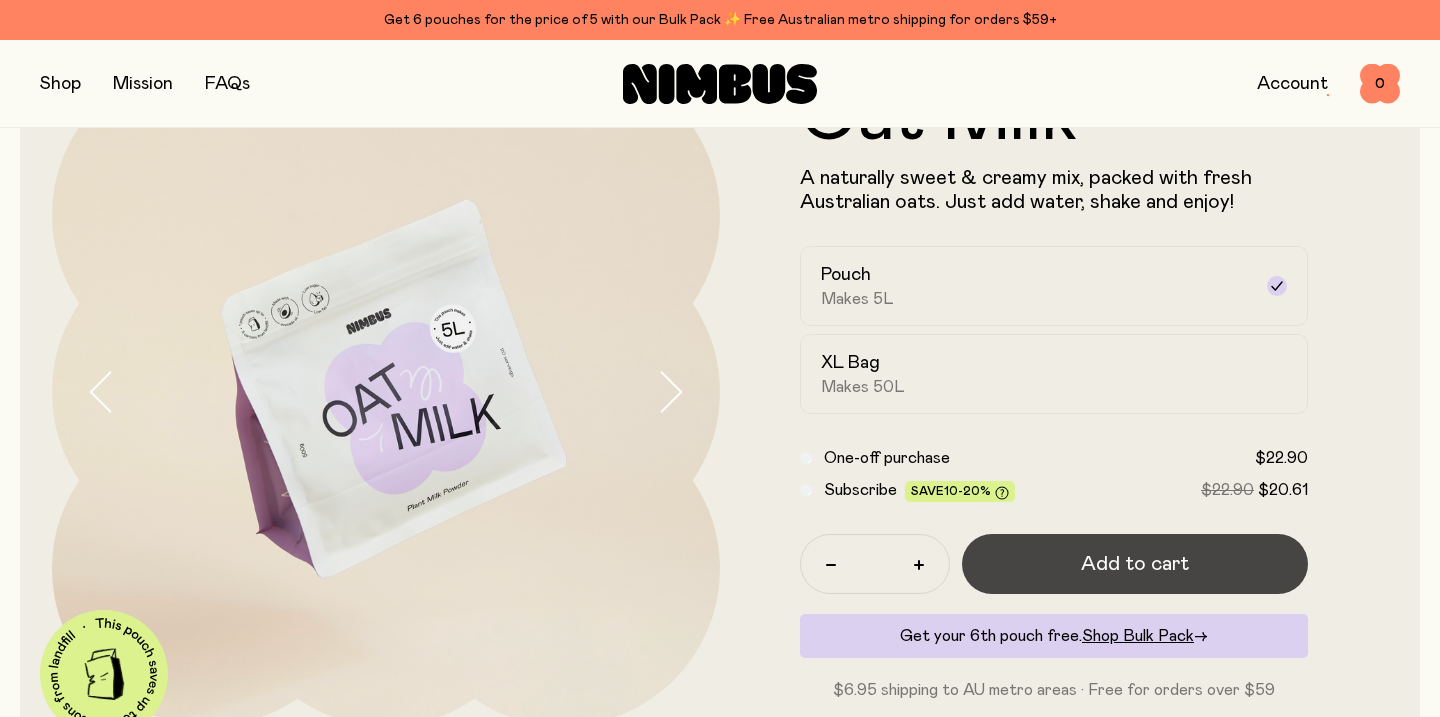 scroll, scrollTop: 0, scrollLeft: 0, axis: both 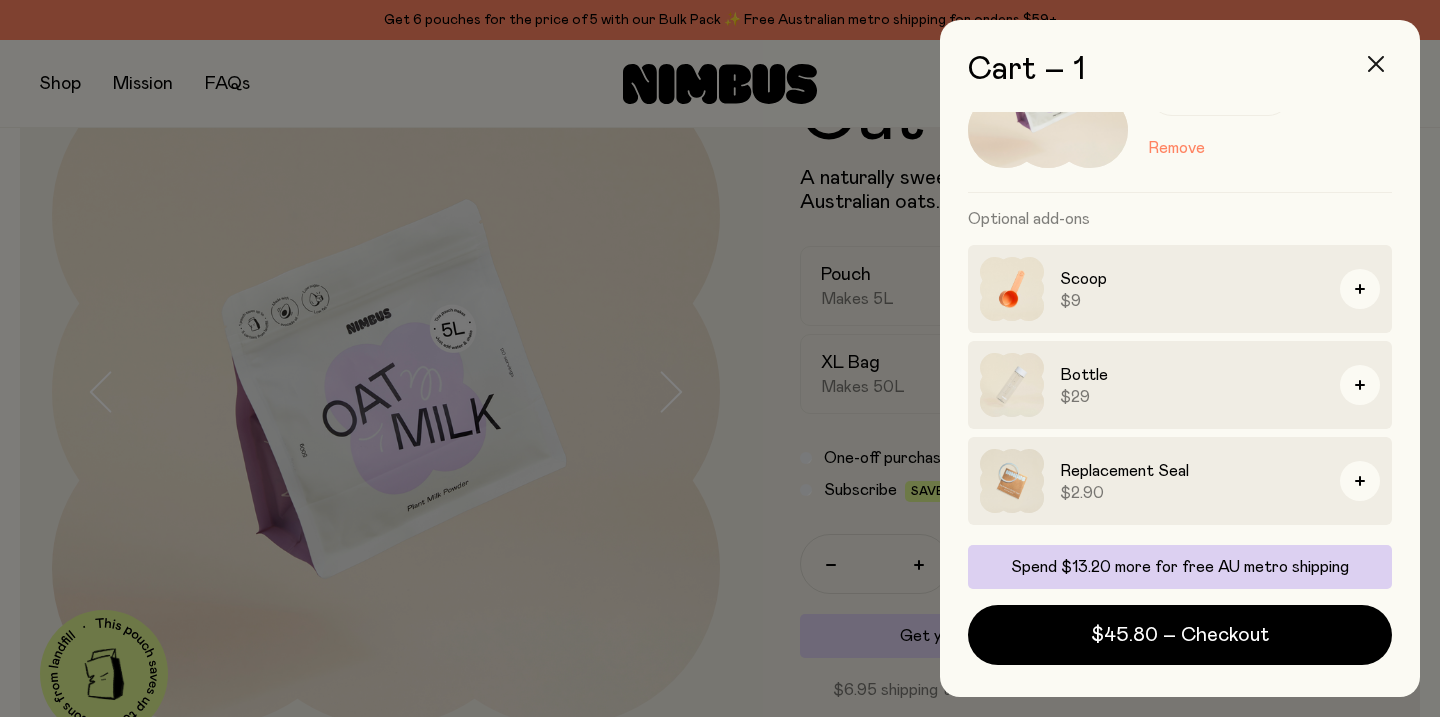 click at bounding box center [1376, 64] 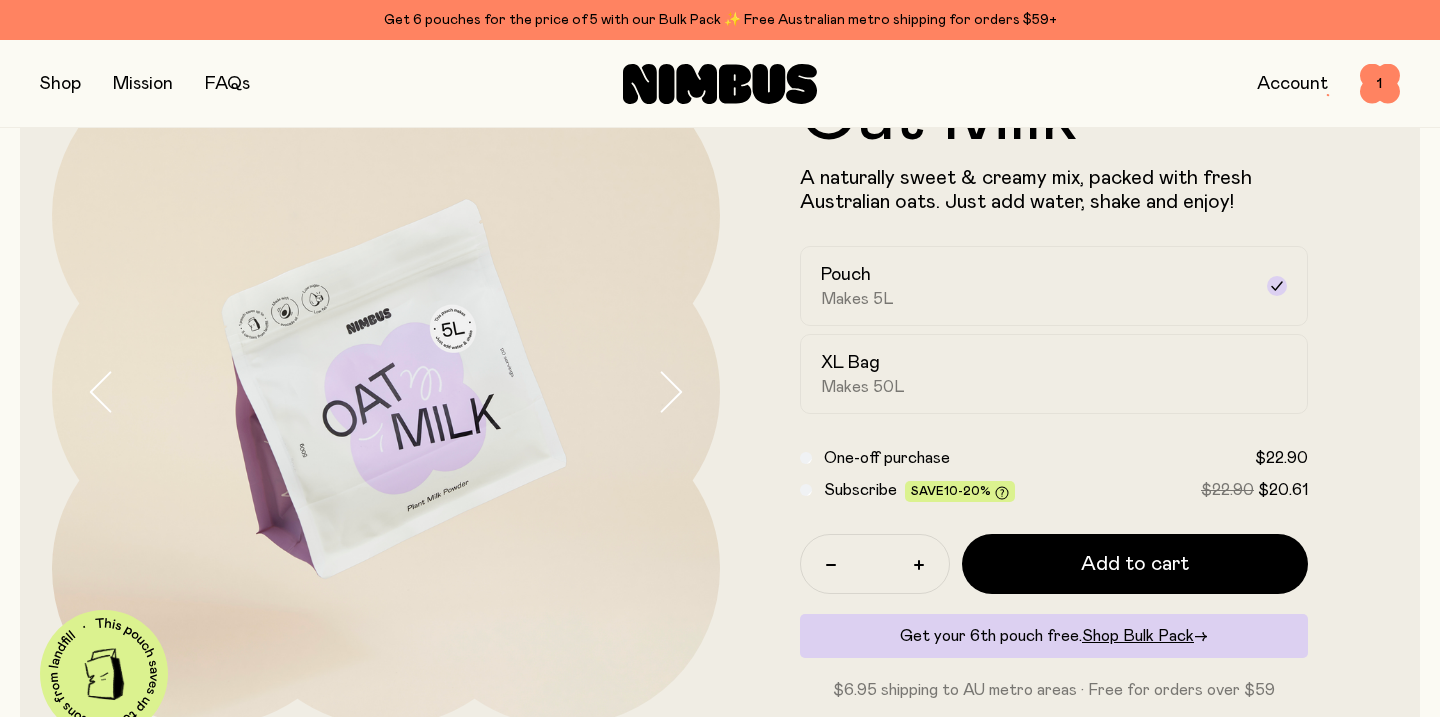 click at bounding box center (60, 84) 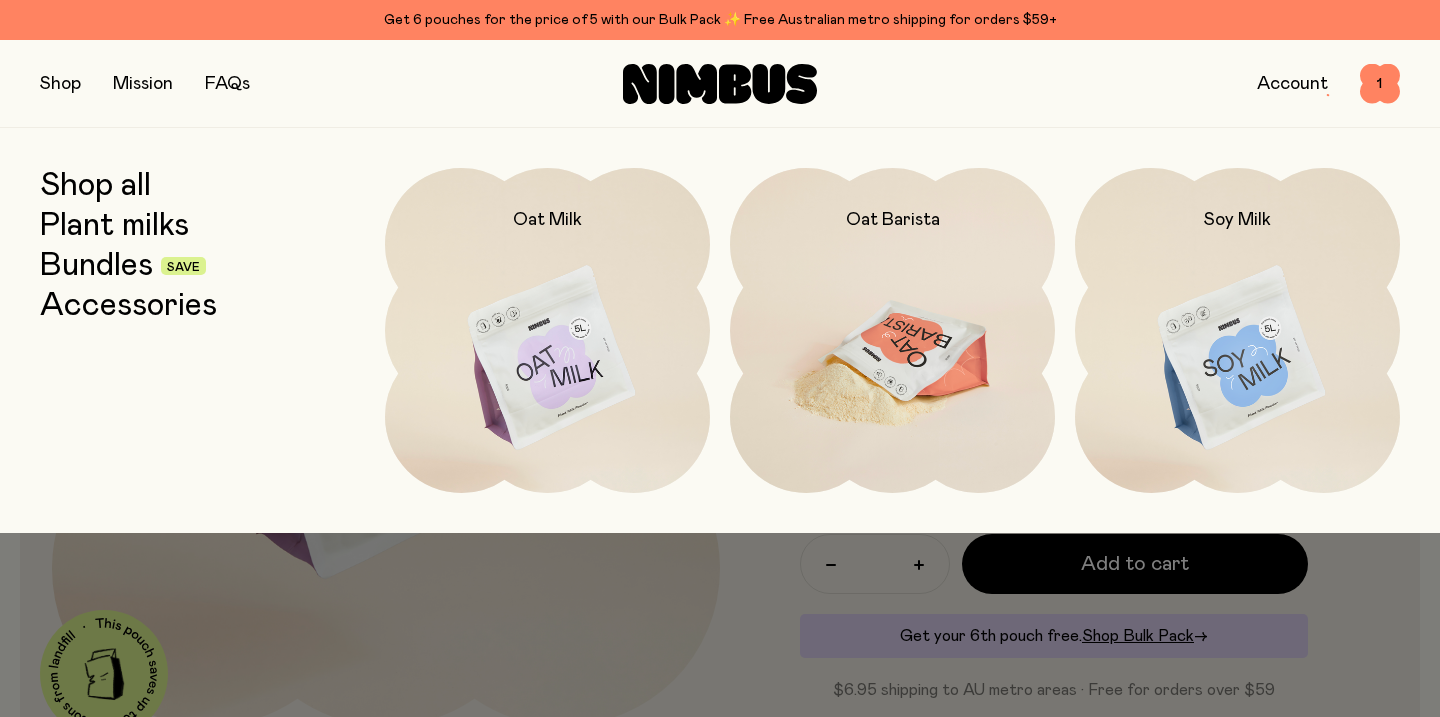 click at bounding box center (892, 359) 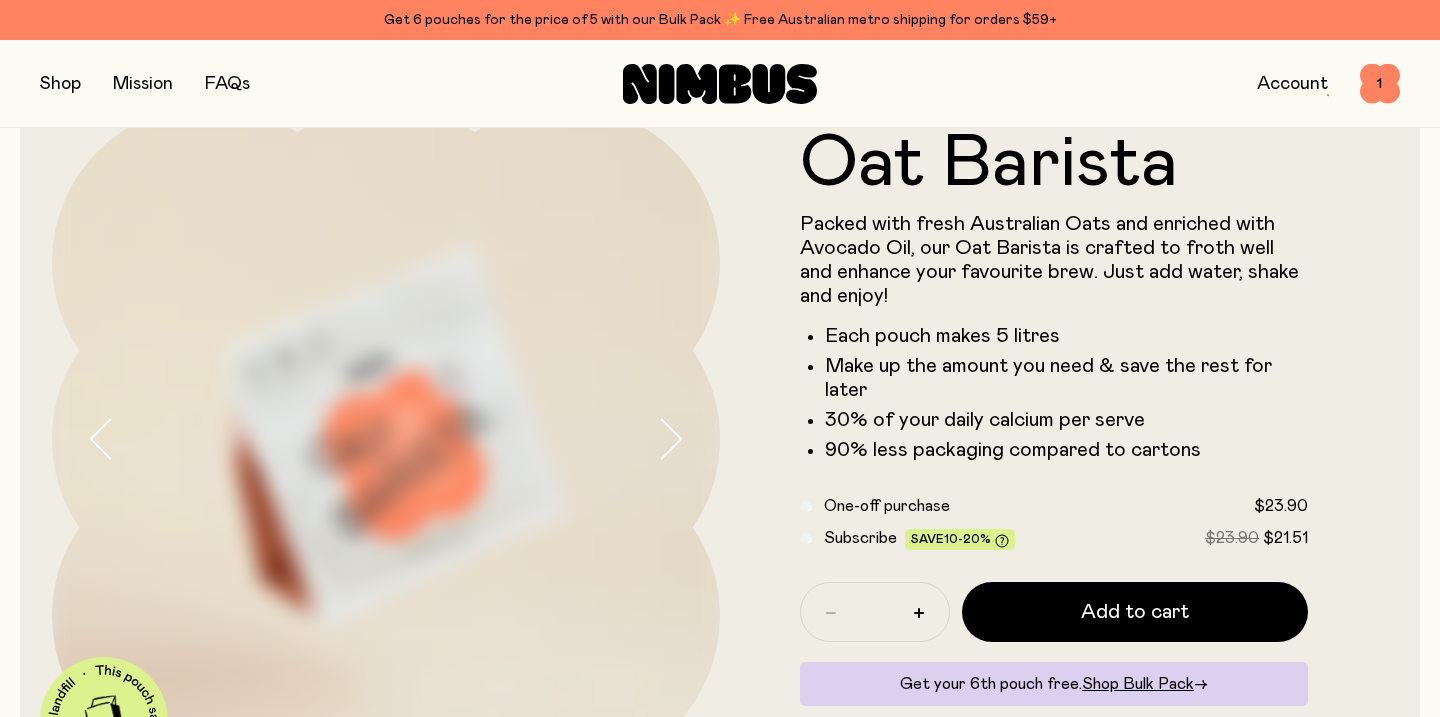 scroll, scrollTop: 97, scrollLeft: 0, axis: vertical 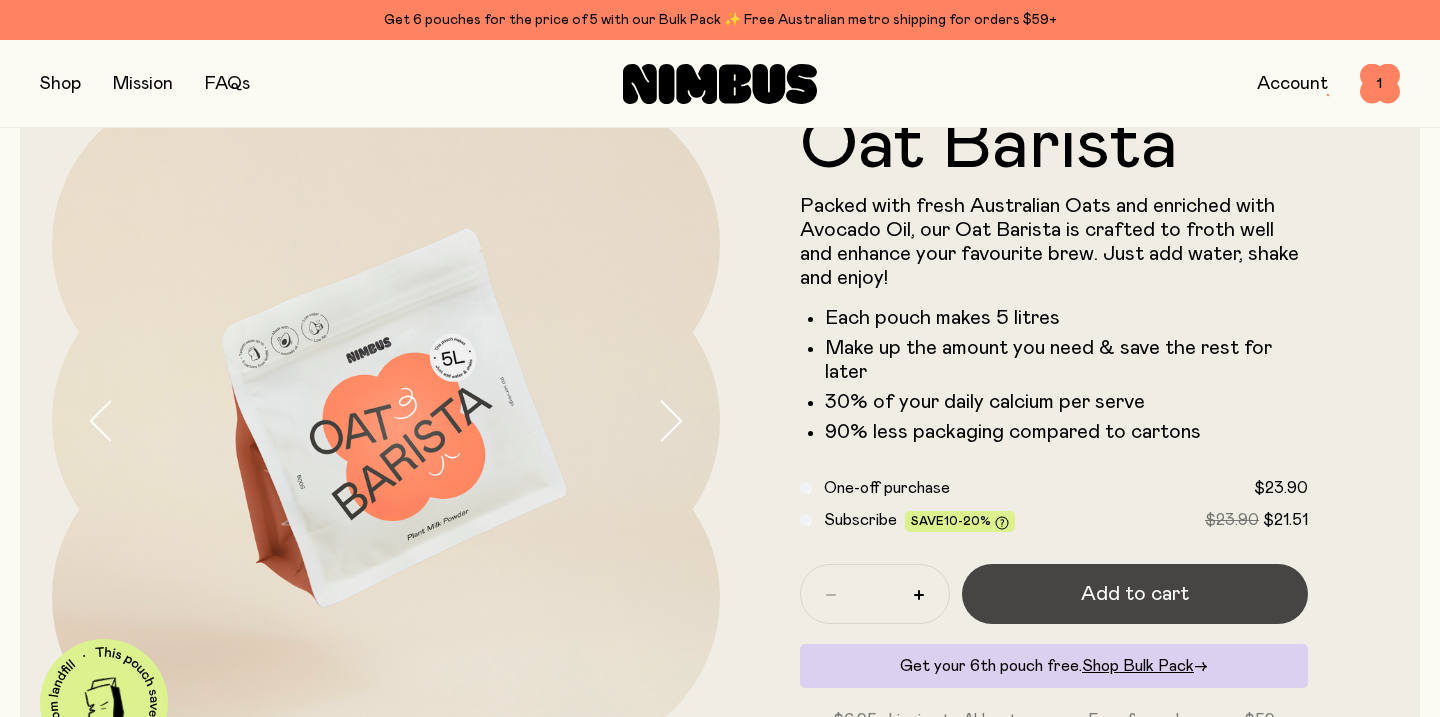 click on "Add to cart" at bounding box center [1135, 594] 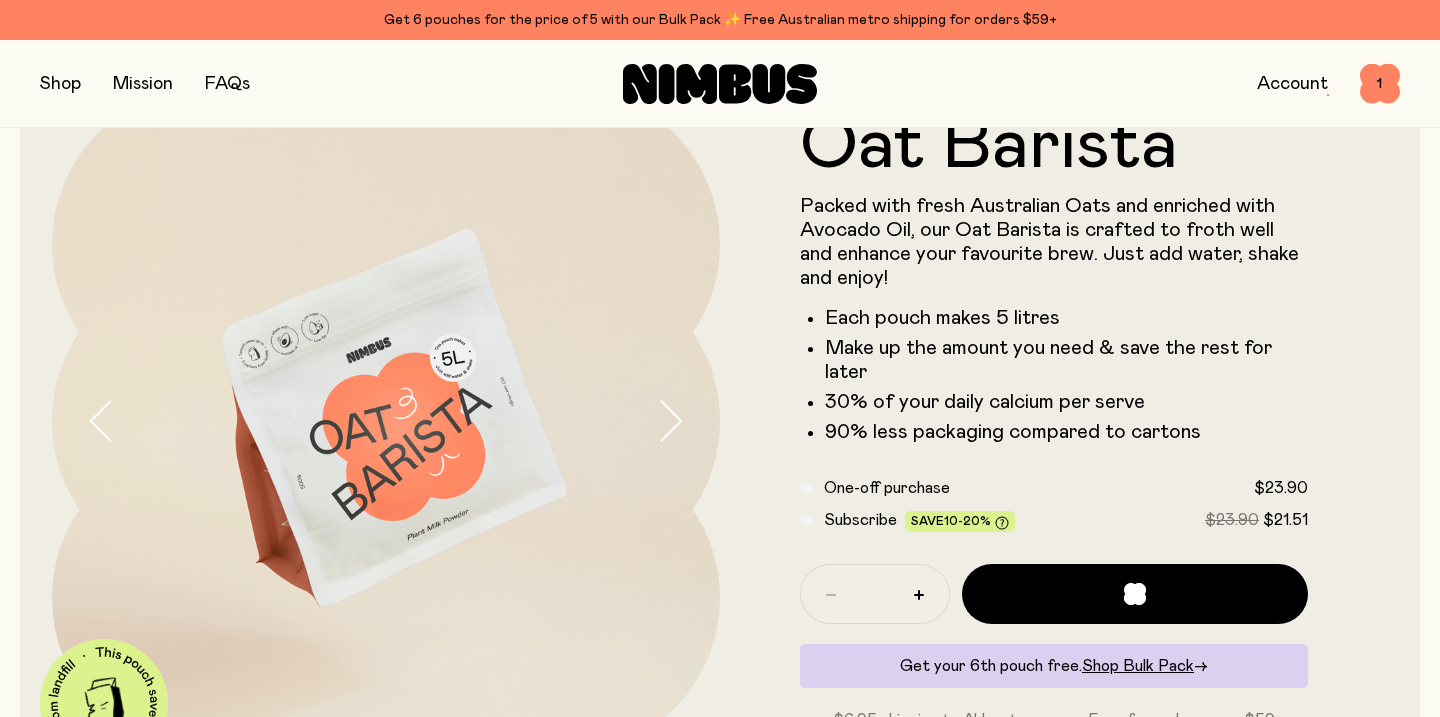 scroll, scrollTop: 0, scrollLeft: 0, axis: both 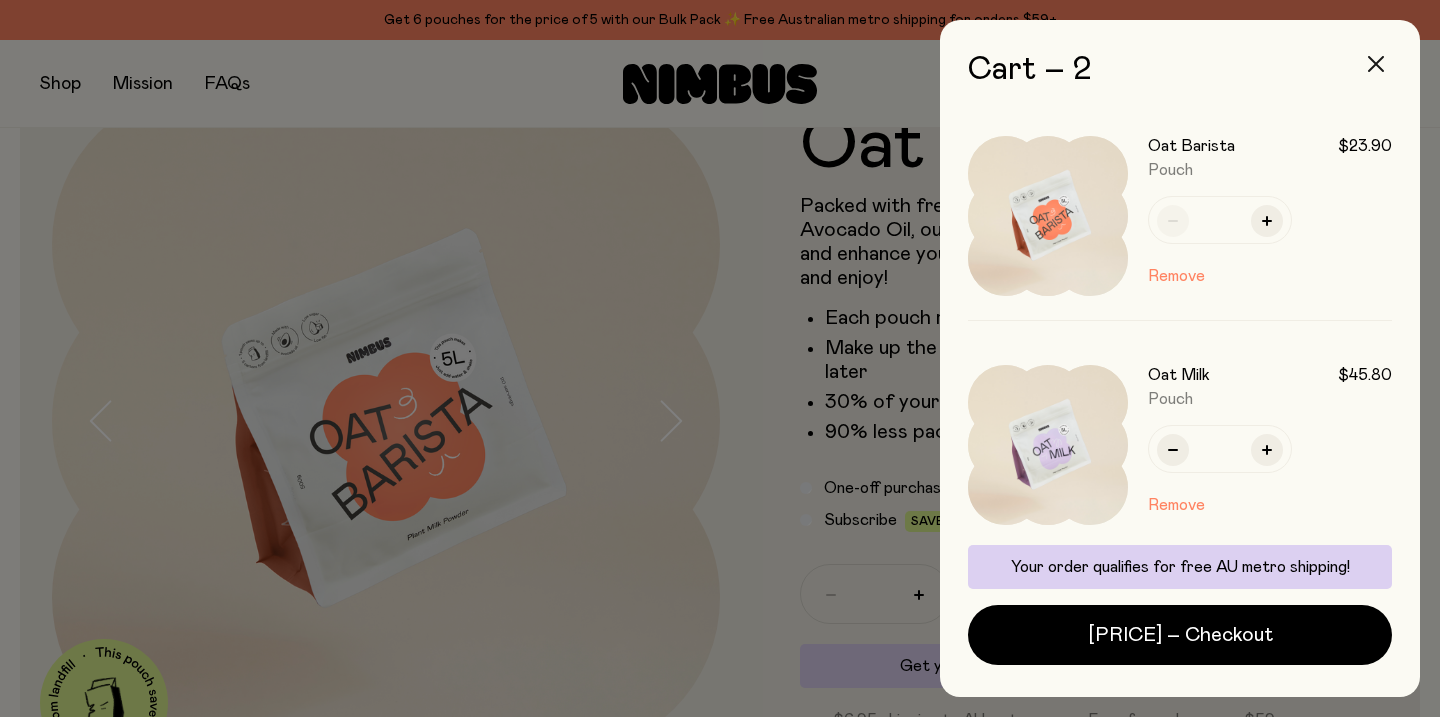 click 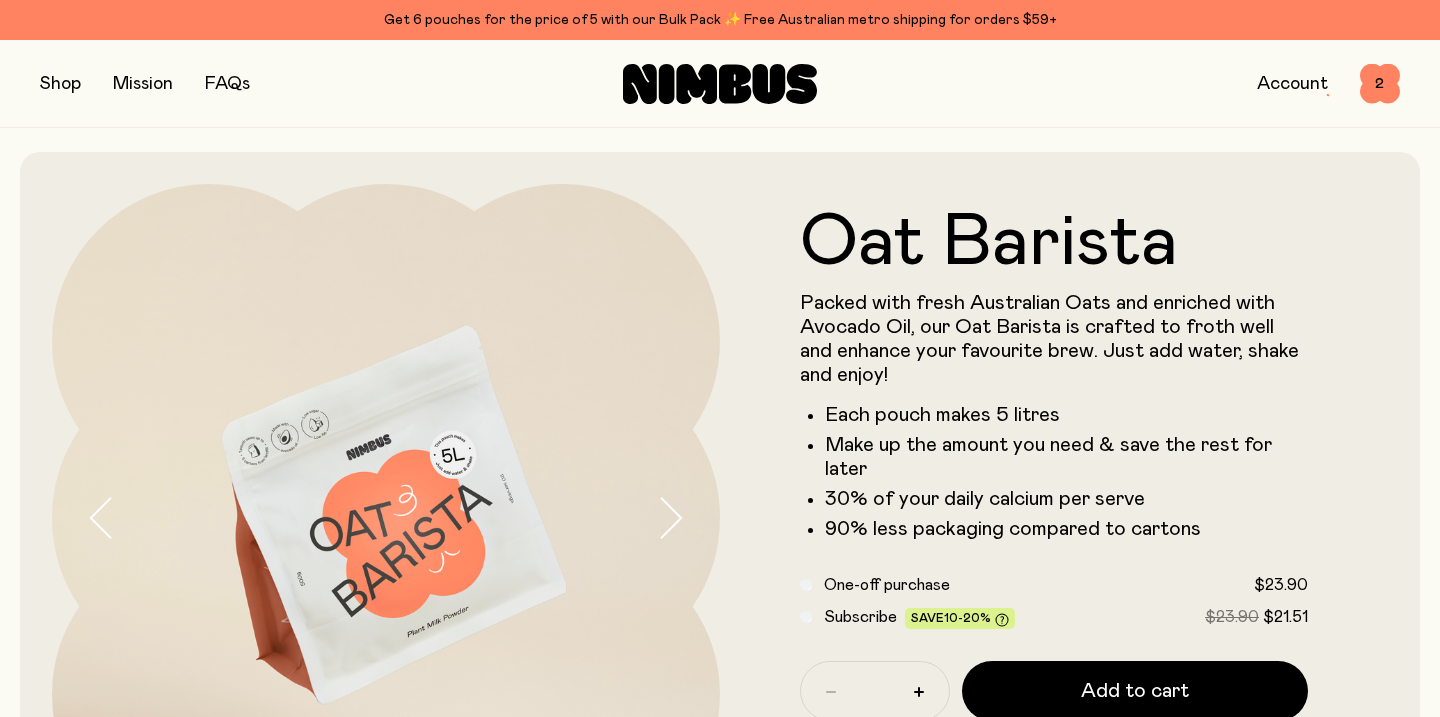 scroll, scrollTop: 97, scrollLeft: 0, axis: vertical 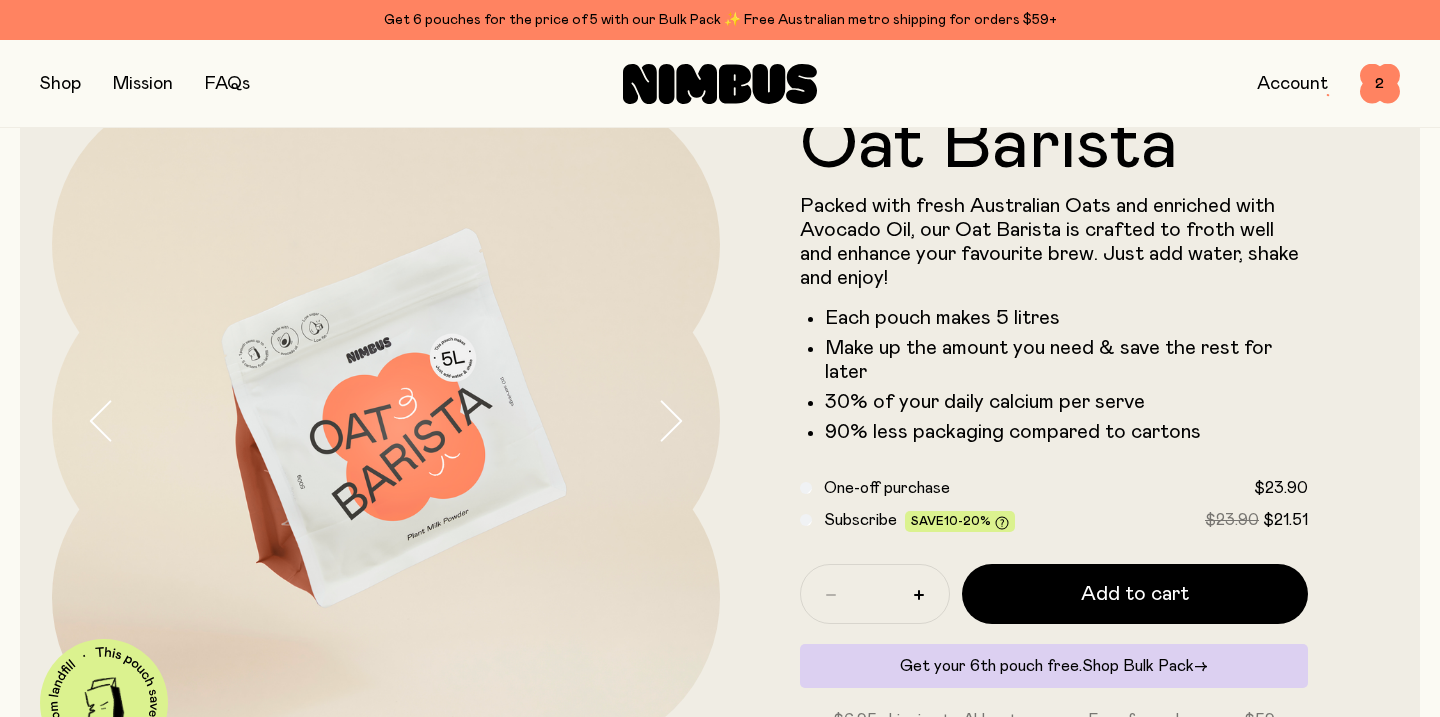 click on "Shop Bulk Pack" at bounding box center [1138, 666] 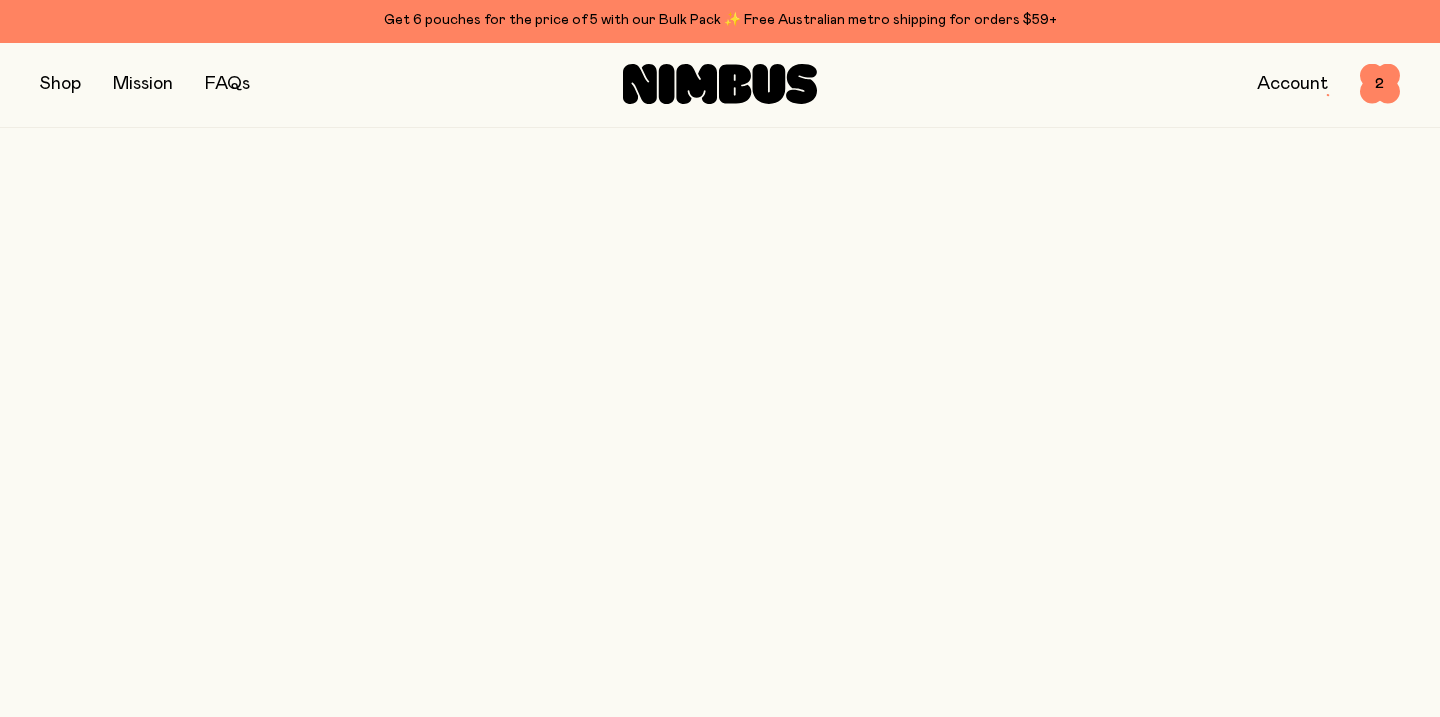click on "Shop Bulk Pack" at bounding box center [1138, 666] 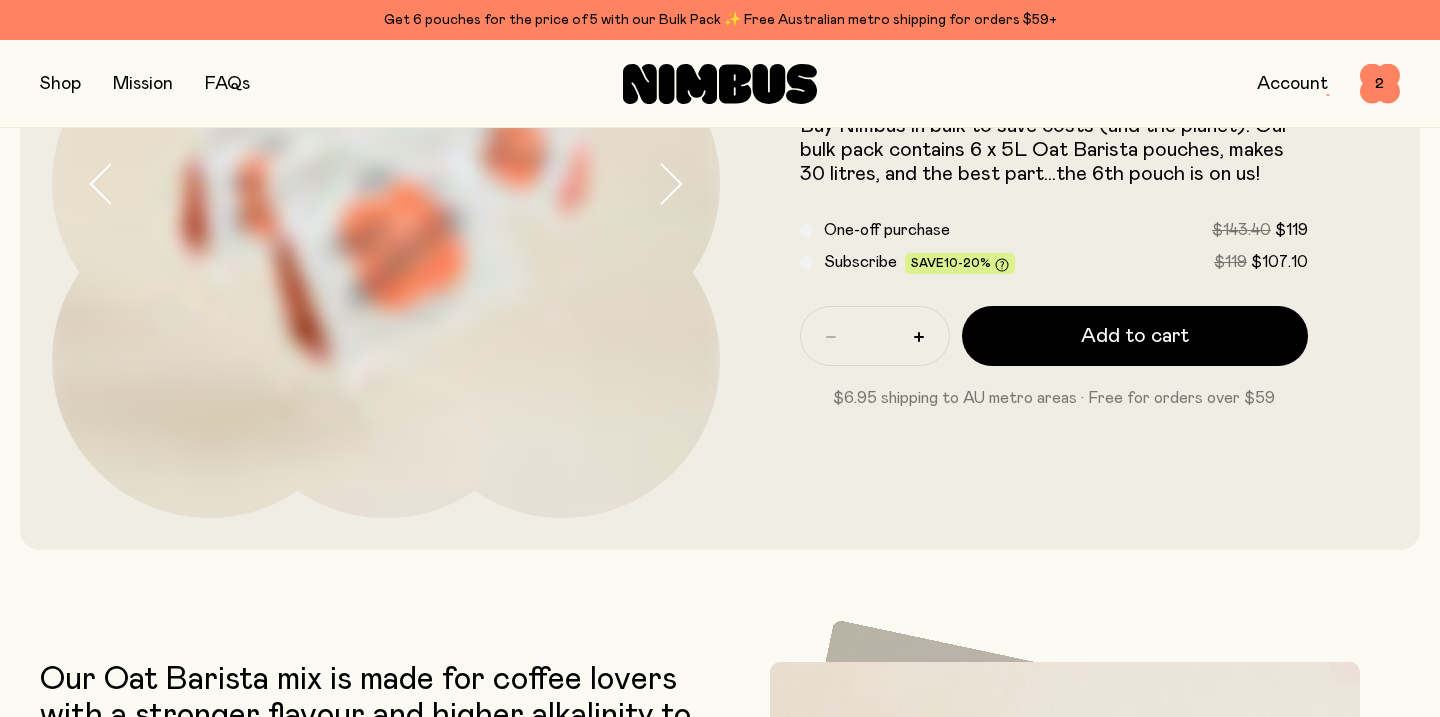 scroll, scrollTop: 0, scrollLeft: 0, axis: both 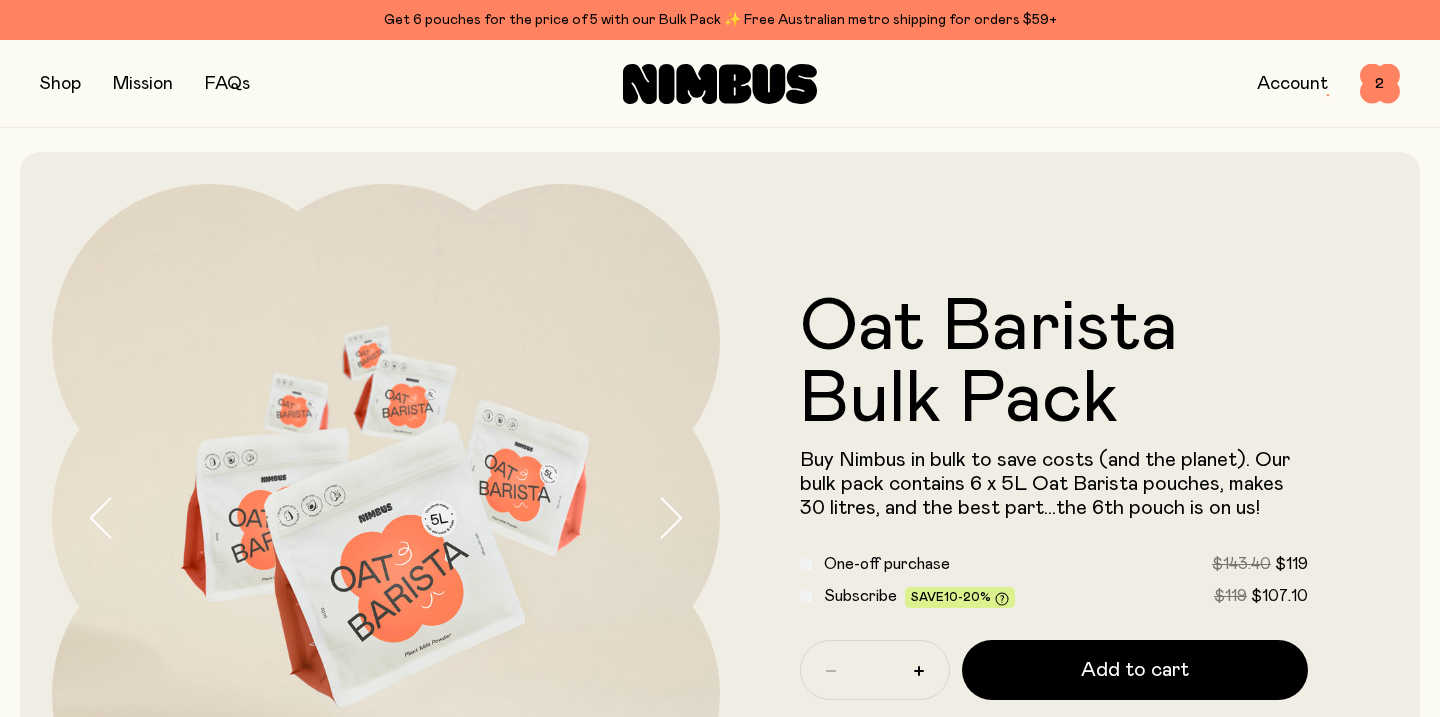 click on "Account" at bounding box center (1292, 84) 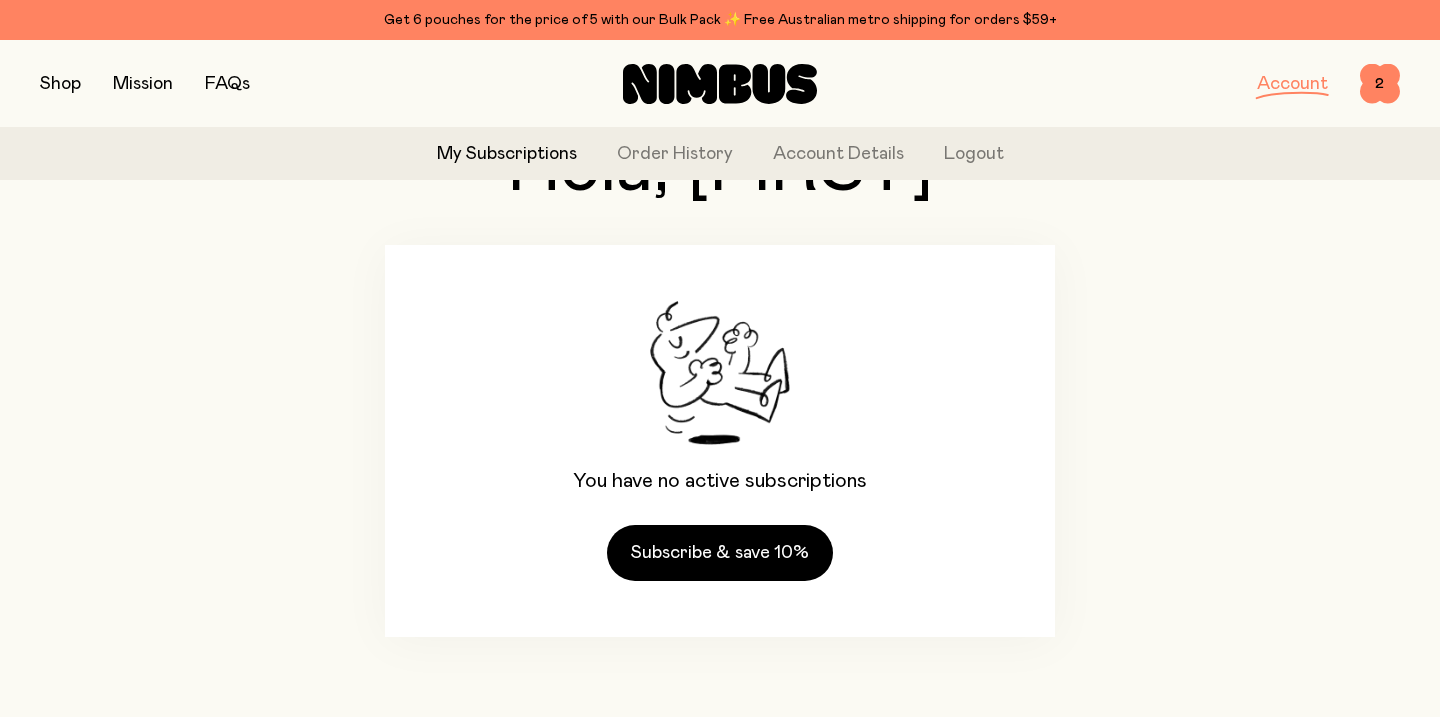scroll, scrollTop: 0, scrollLeft: 0, axis: both 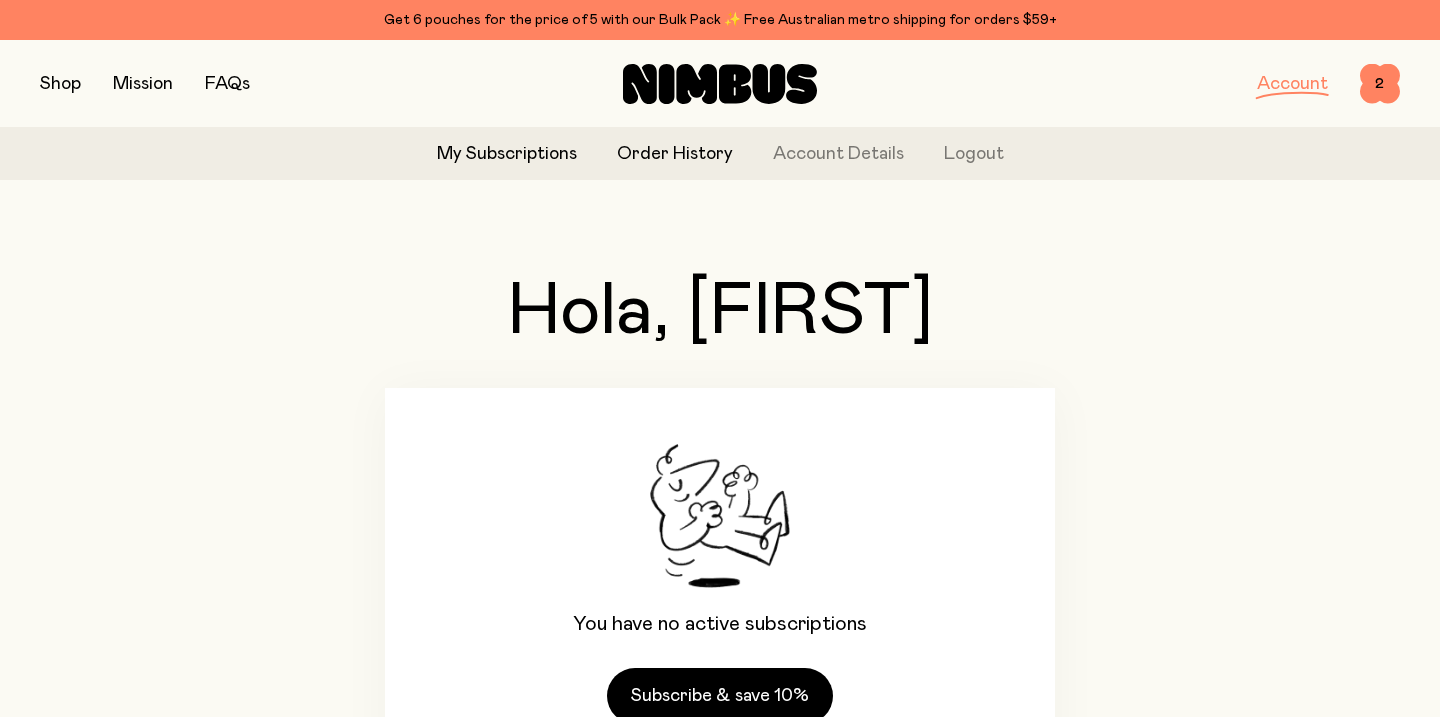 click on "Order History" 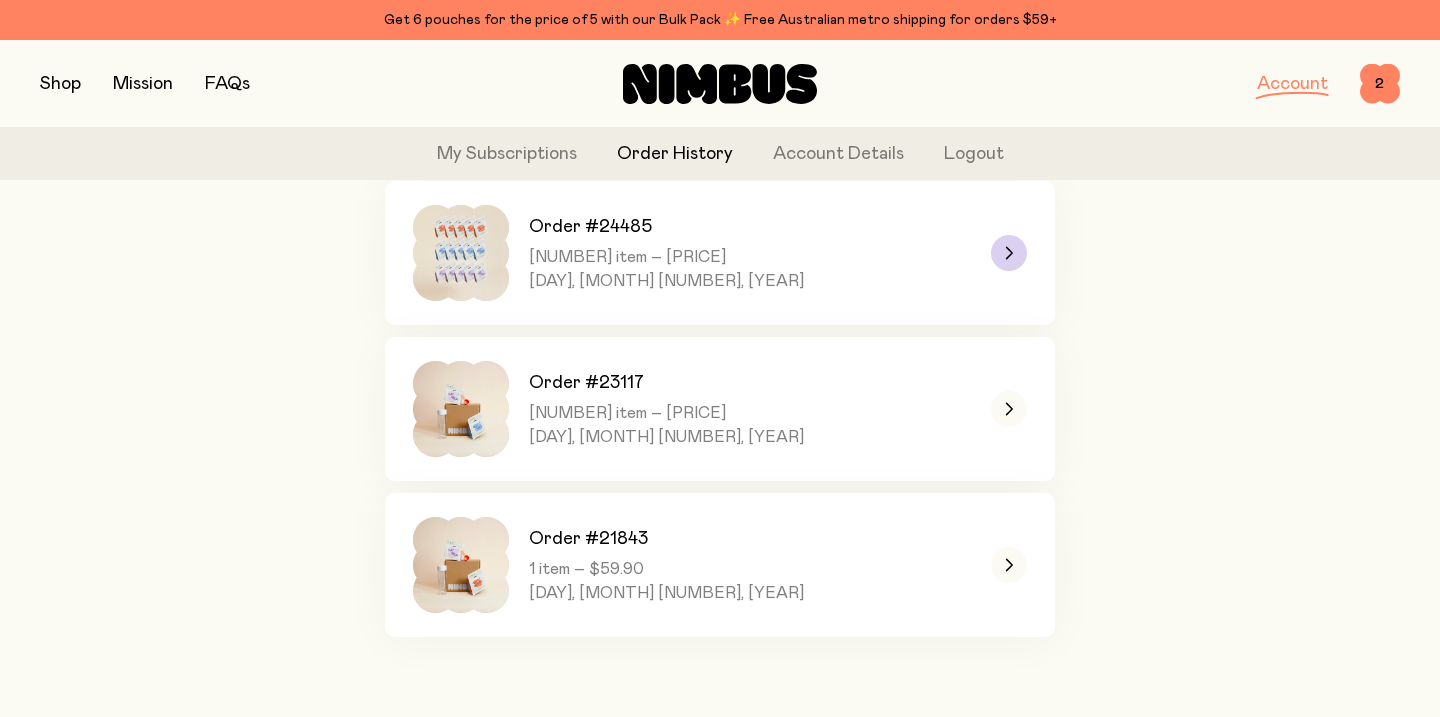 scroll, scrollTop: 0, scrollLeft: 0, axis: both 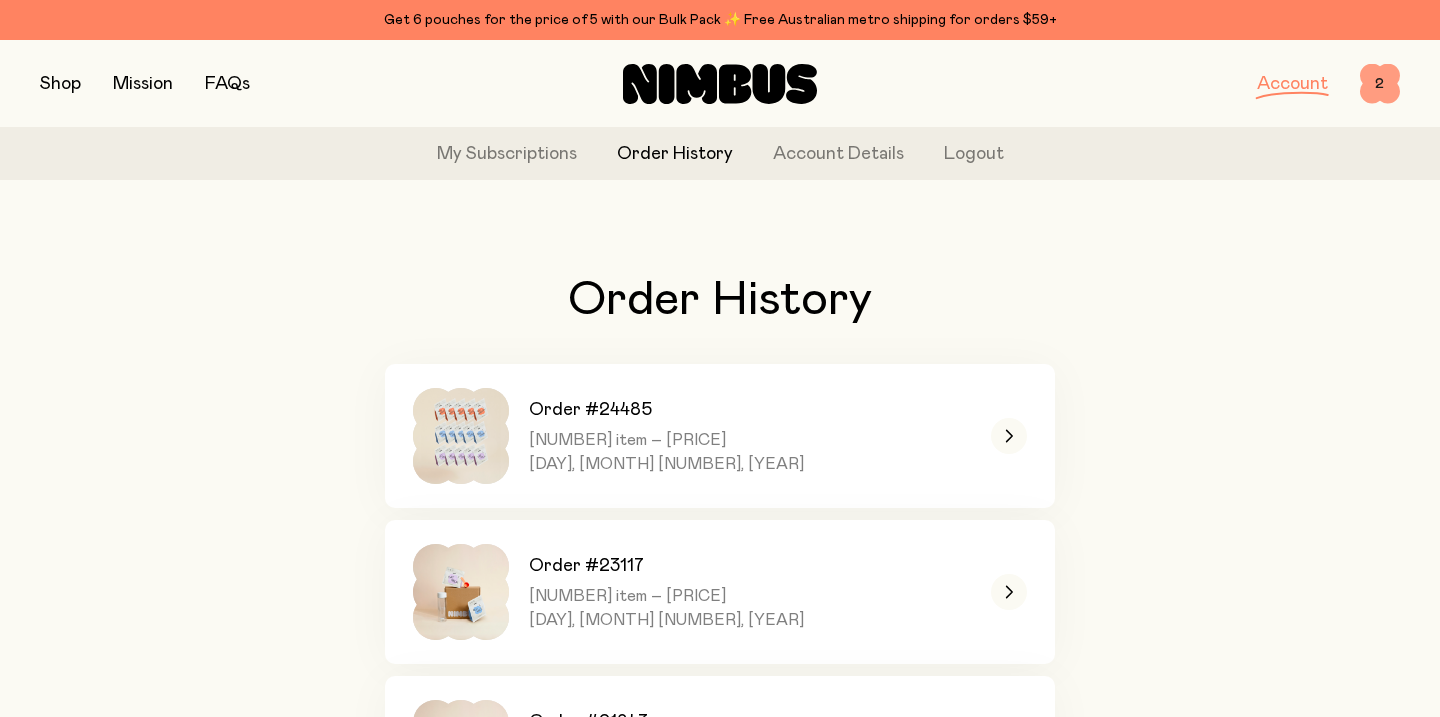 click on "2" at bounding box center [1380, 84] 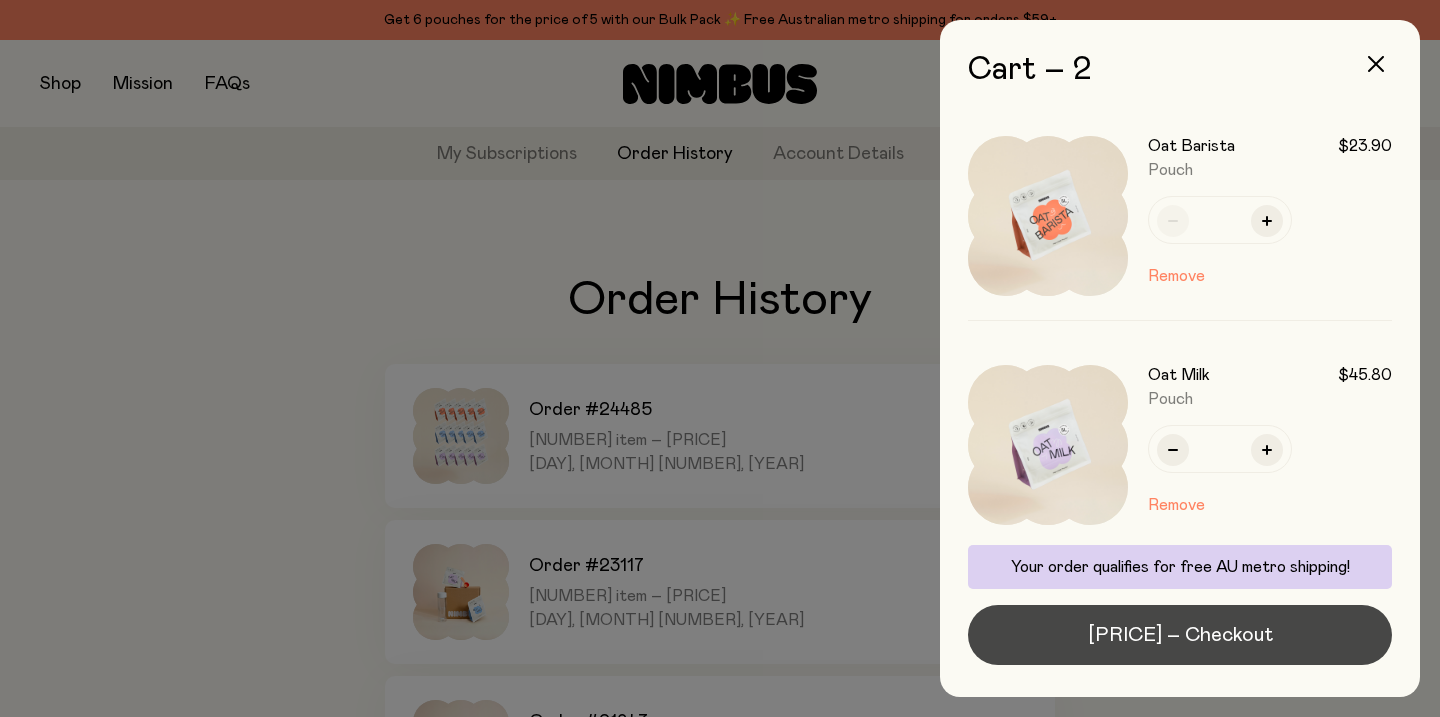 click on "[PRICE] – Checkout" at bounding box center [1180, 635] 